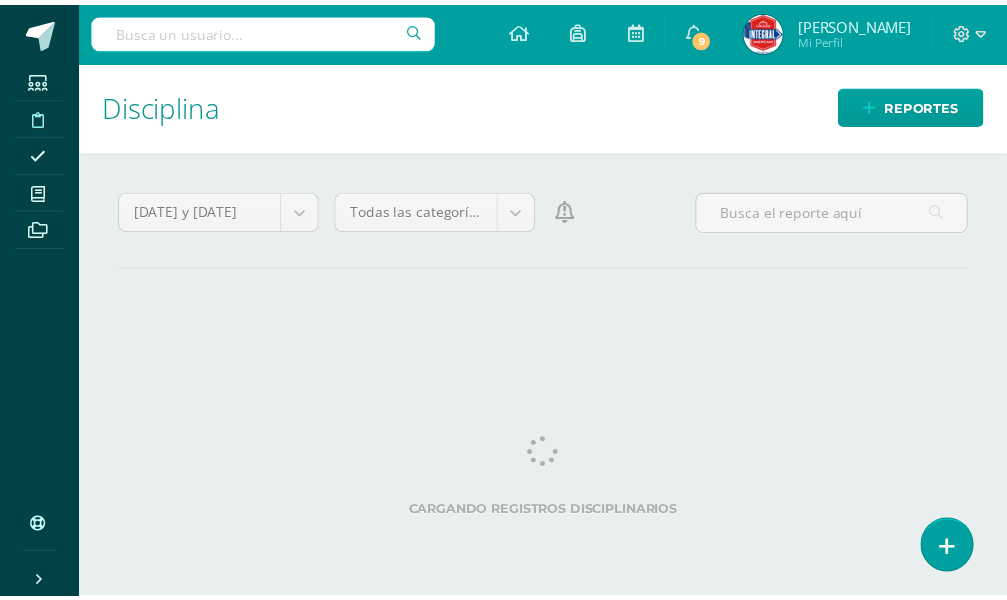 scroll, scrollTop: 0, scrollLeft: 0, axis: both 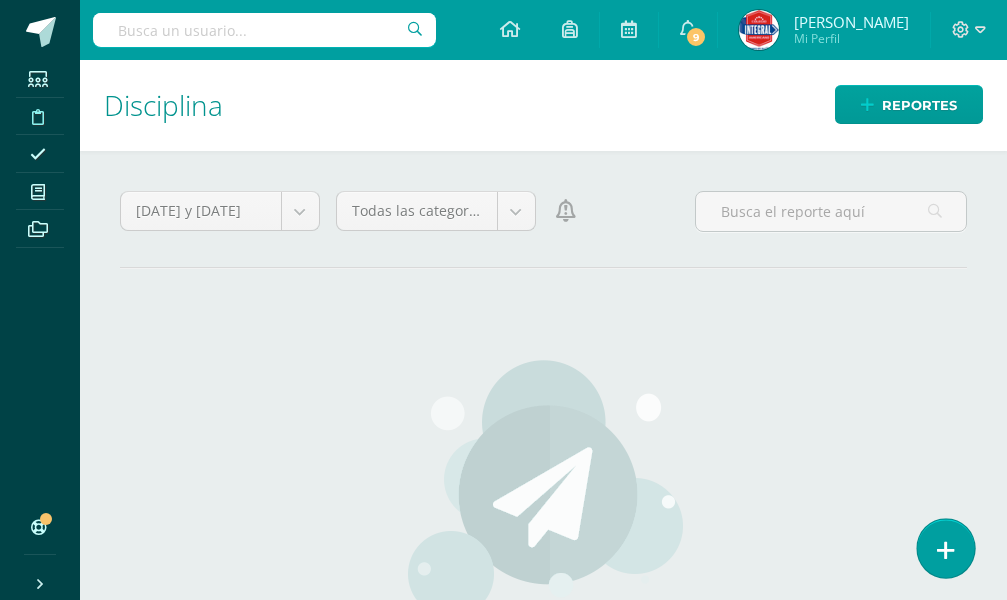 click at bounding box center [946, 550] 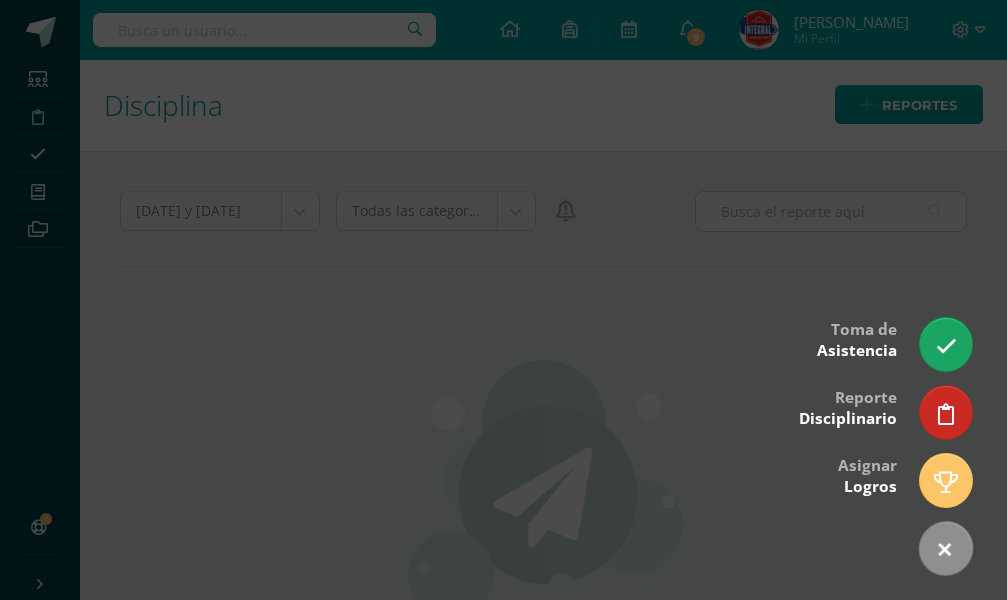 click at bounding box center [503, 300] 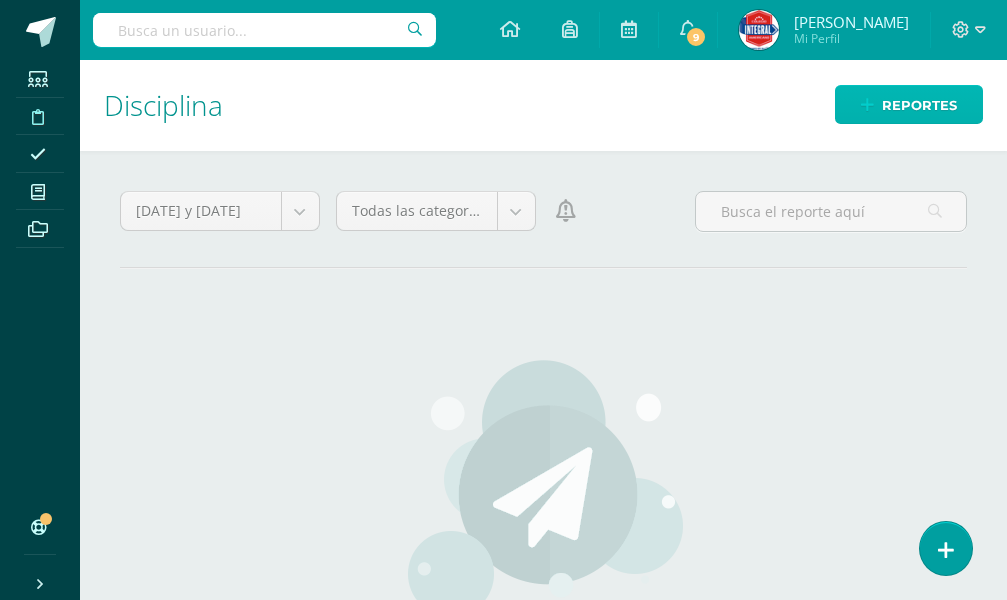 click on "Reportes" at bounding box center [919, 105] 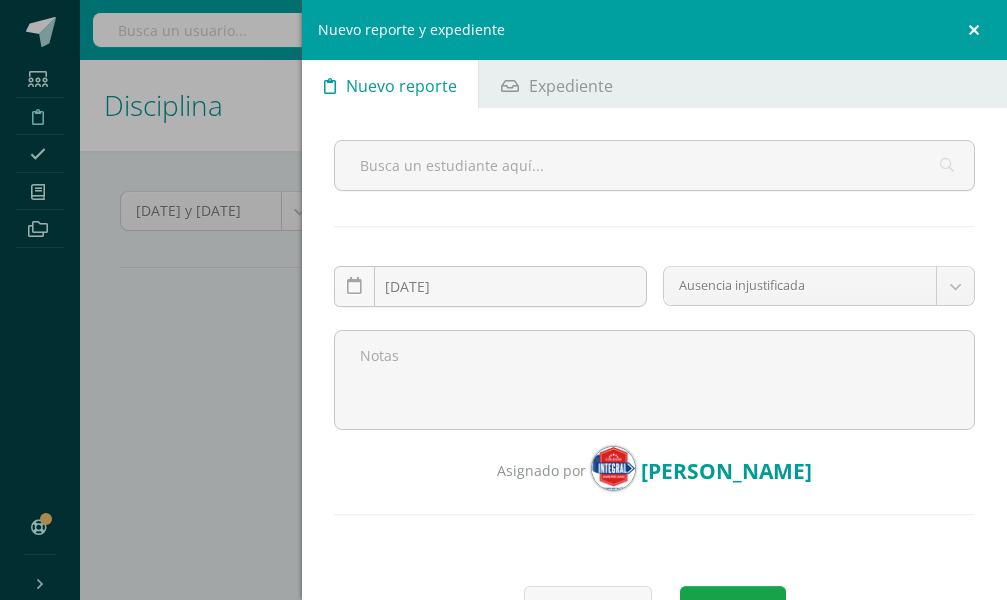 click at bounding box center (977, 30) 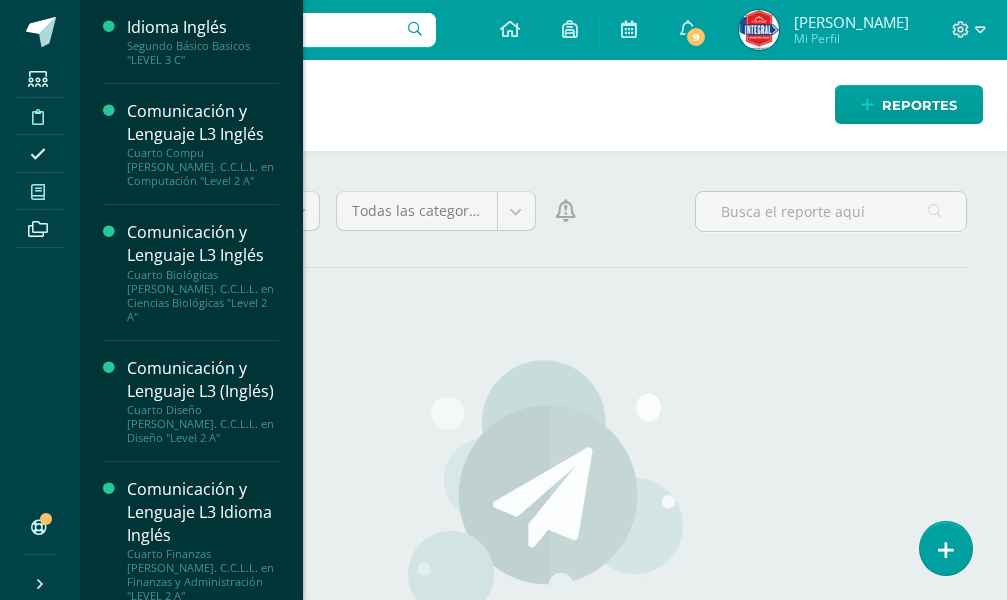click at bounding box center (38, 192) 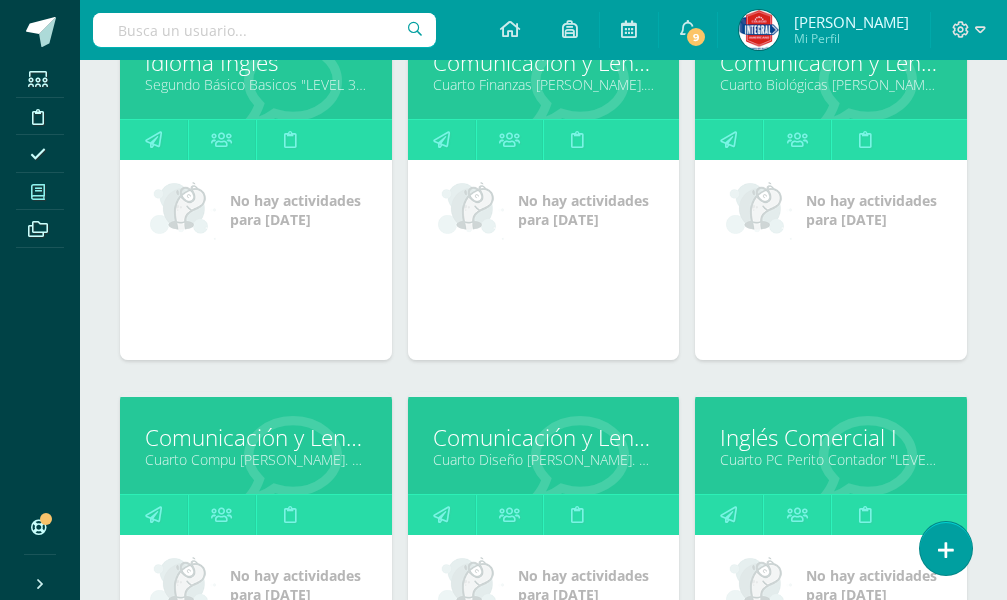 scroll, scrollTop: 400, scrollLeft: 0, axis: vertical 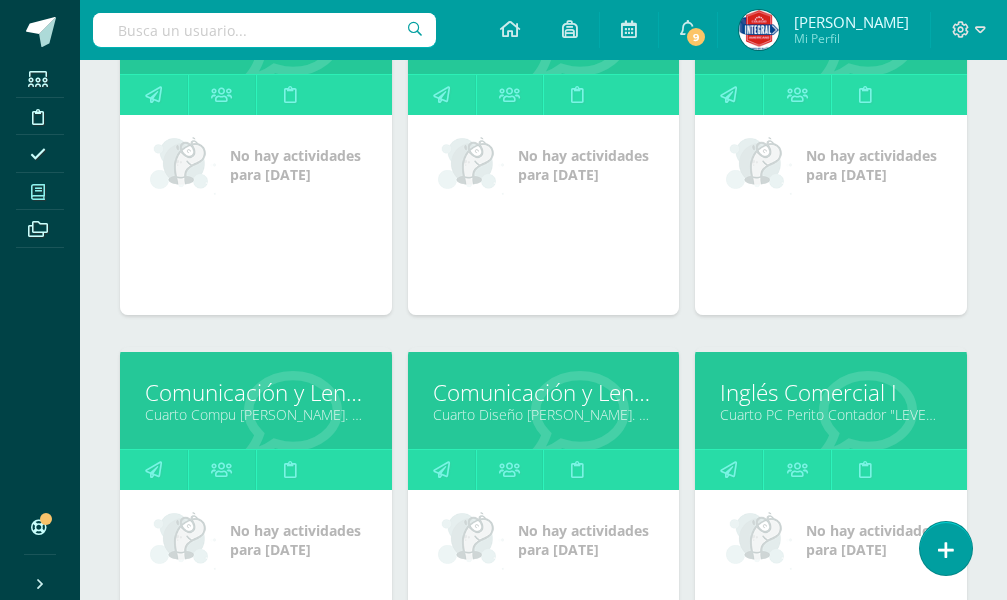 click on "No hay actividades  para hoy" at bounding box center (544, 215) 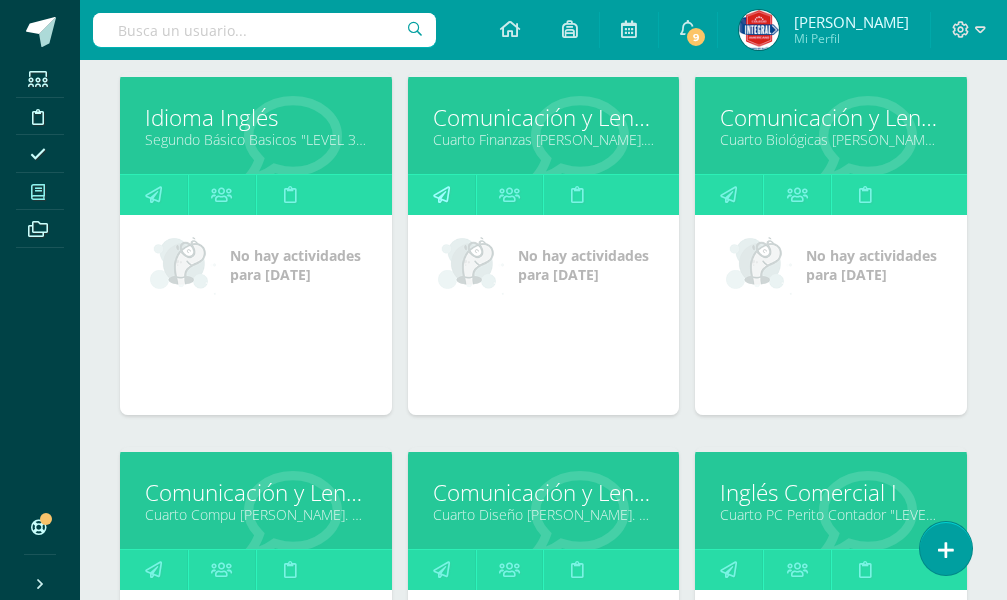 click at bounding box center [442, 195] 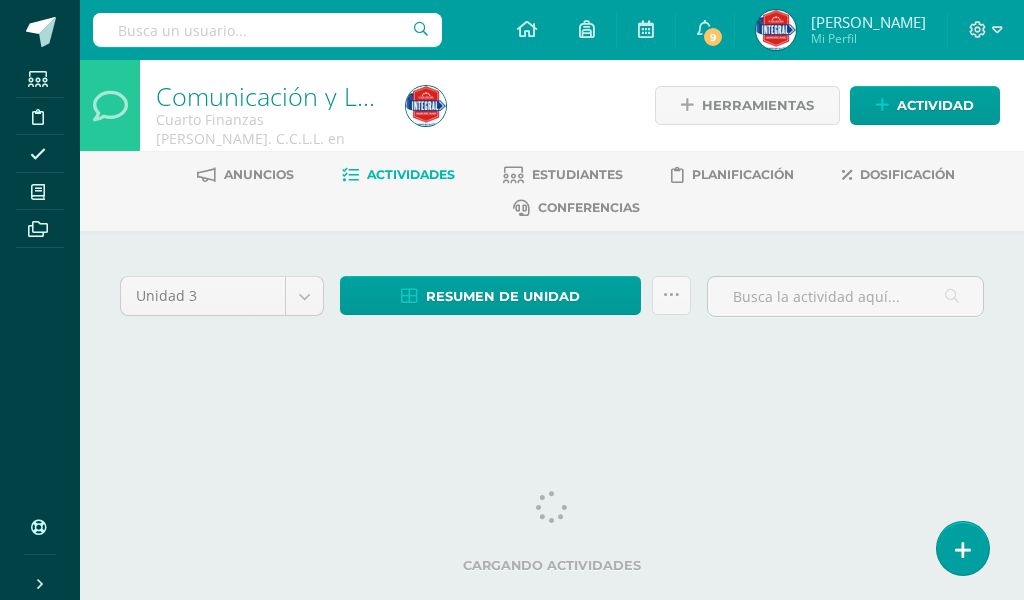 scroll, scrollTop: 0, scrollLeft: 0, axis: both 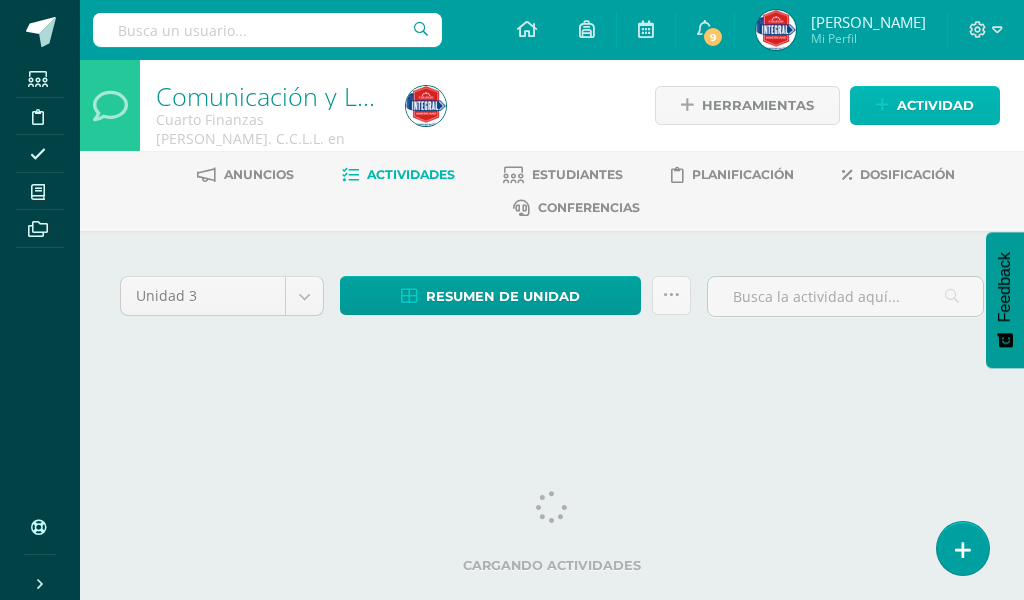 click on "Actividad" at bounding box center (935, 105) 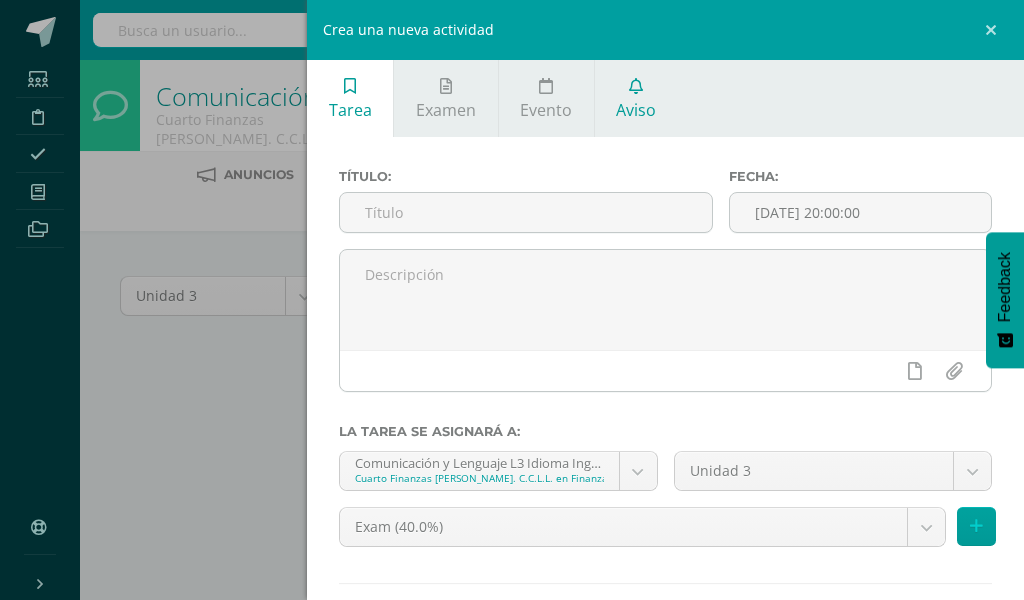 click on "Aviso" at bounding box center (636, 98) 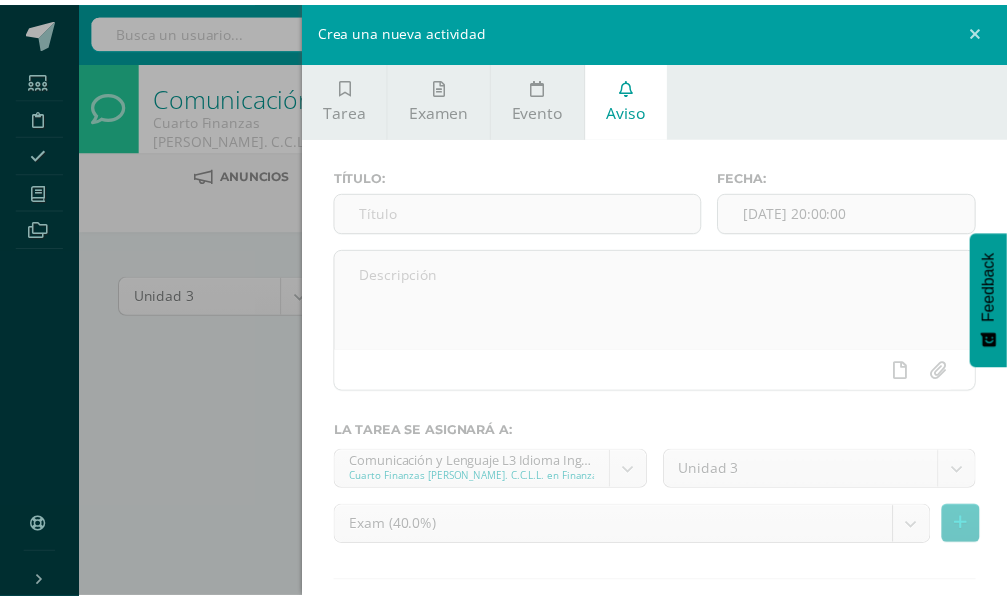 scroll, scrollTop: 32, scrollLeft: 0, axis: vertical 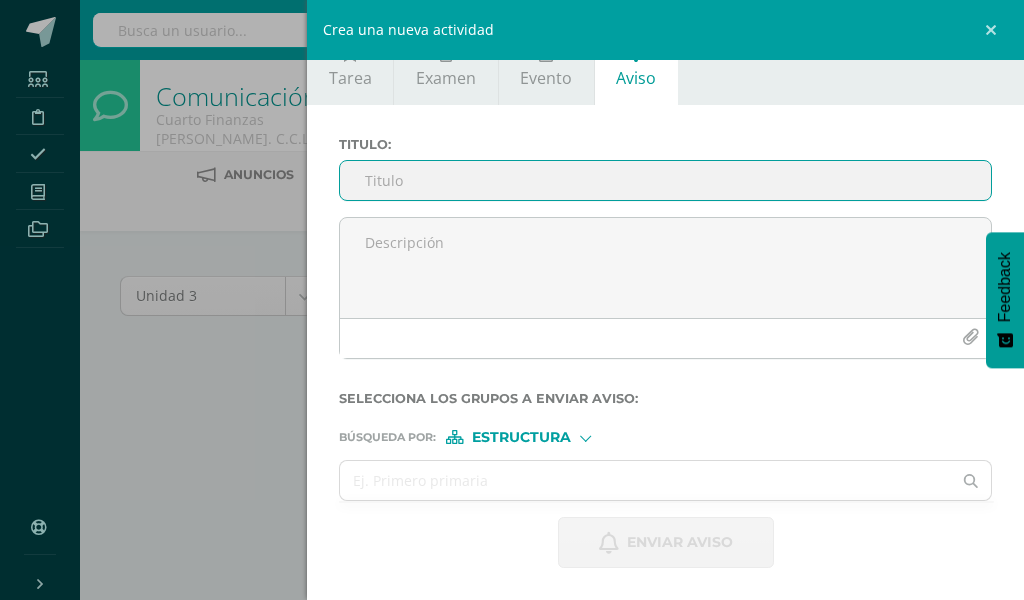 click on "Titulo :" at bounding box center [665, 180] 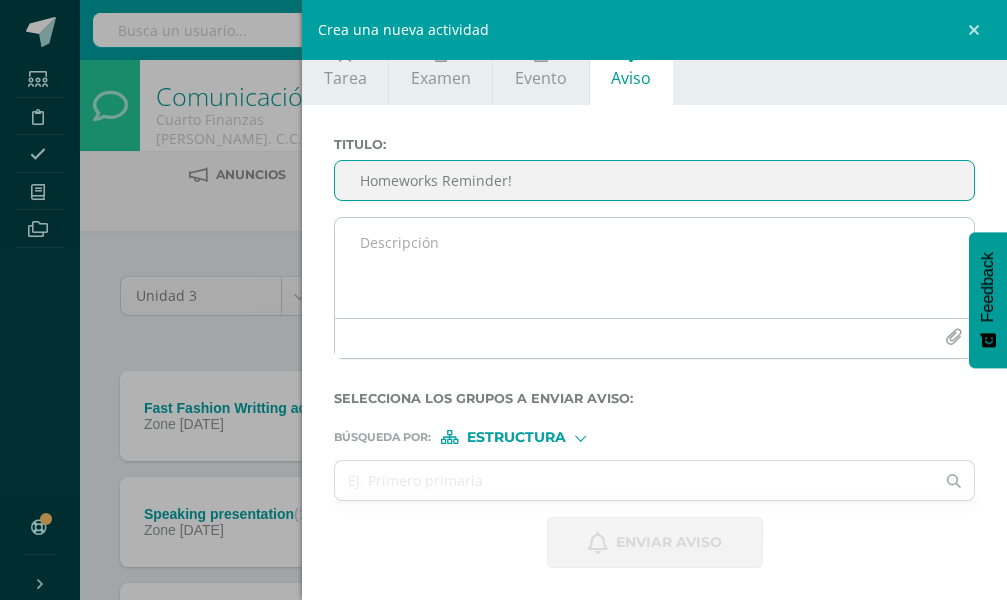 type on "Homeworks Reminder!" 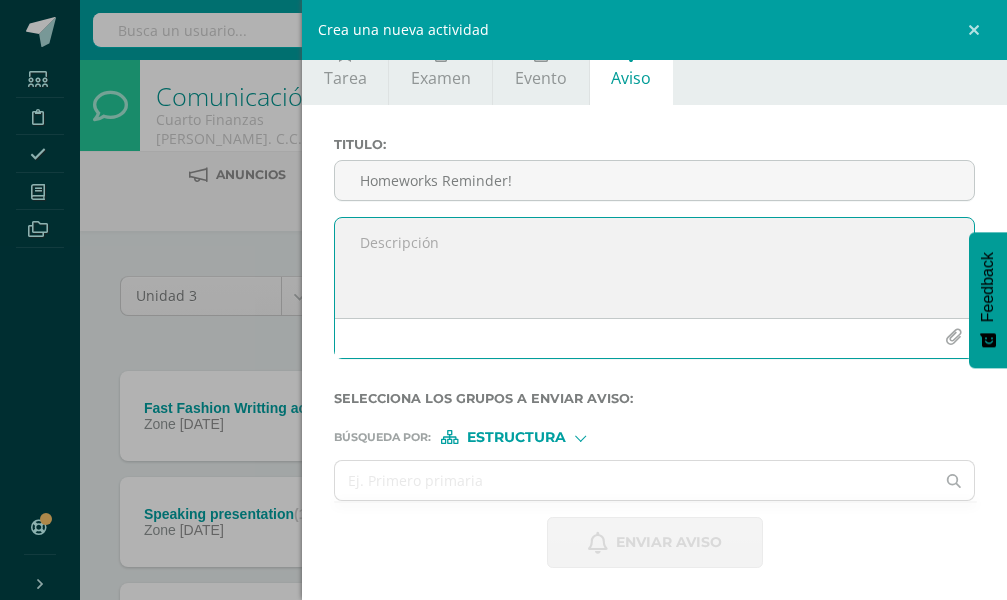 click at bounding box center [654, 268] 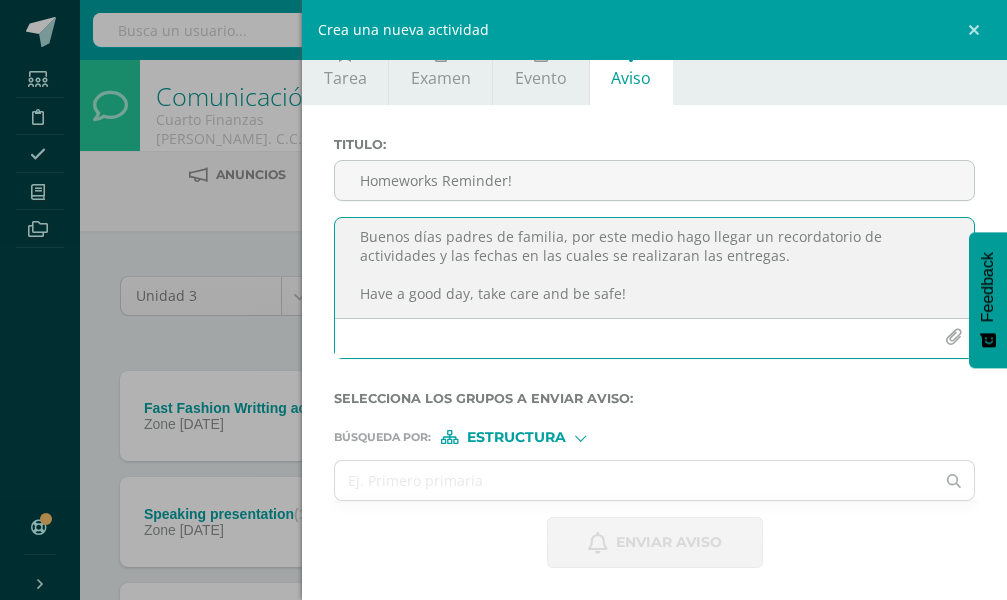 scroll, scrollTop: 49, scrollLeft: 0, axis: vertical 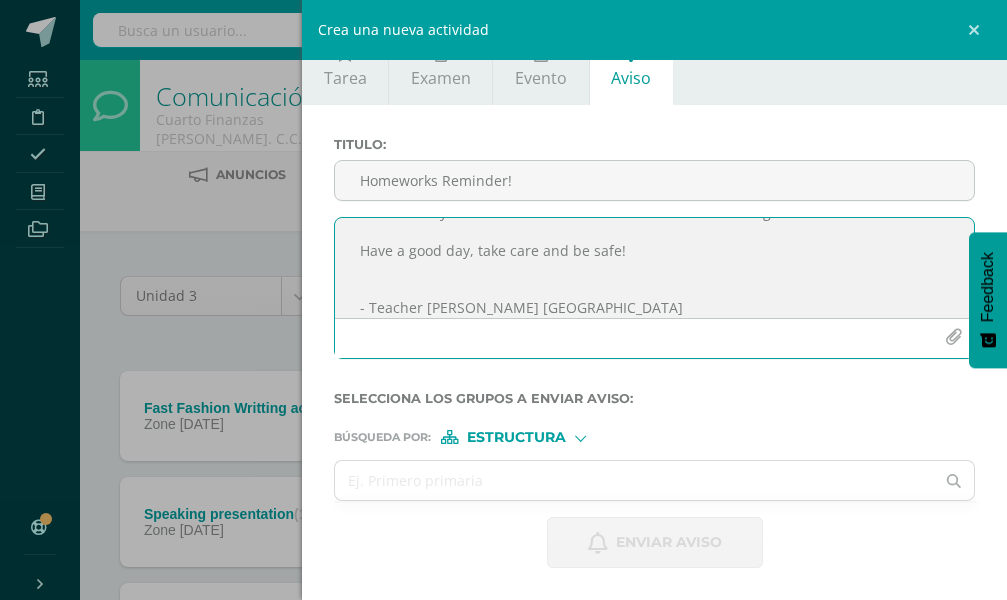 type on "Buenos días padres de familia, por este medio hago llegar un recordatorio de actividades y las fechas en las cuales se realizaran las entregas.
Have a good day, take care and be safe!
- Teacher Yessenia Madrid" 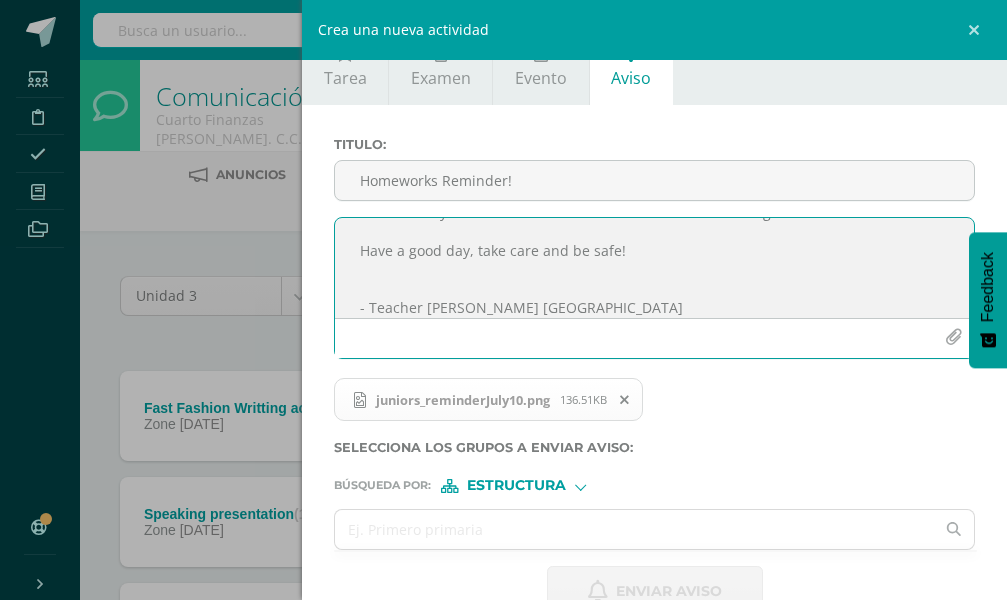 scroll, scrollTop: 81, scrollLeft: 0, axis: vertical 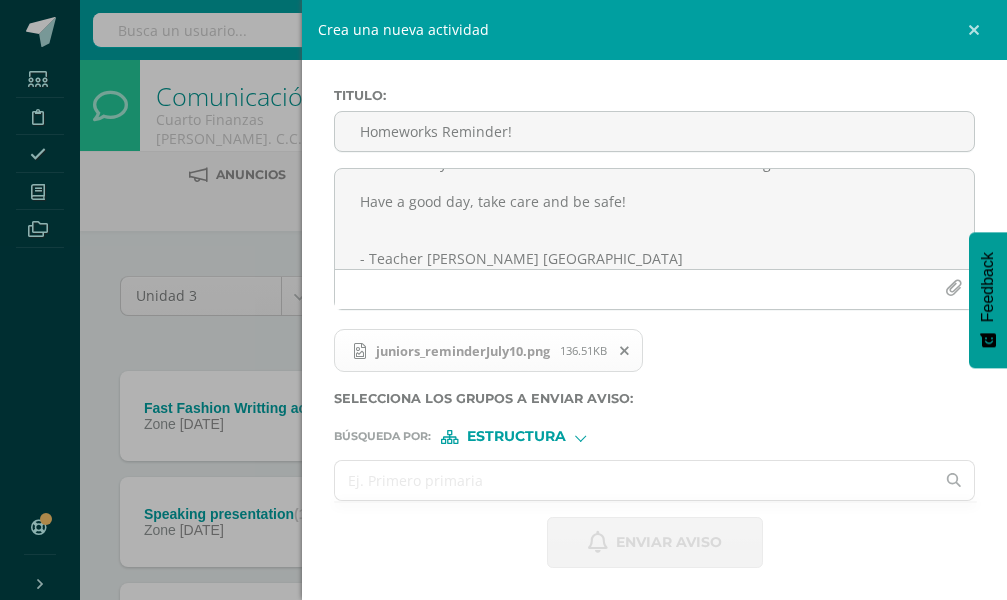 click at bounding box center [634, 480] 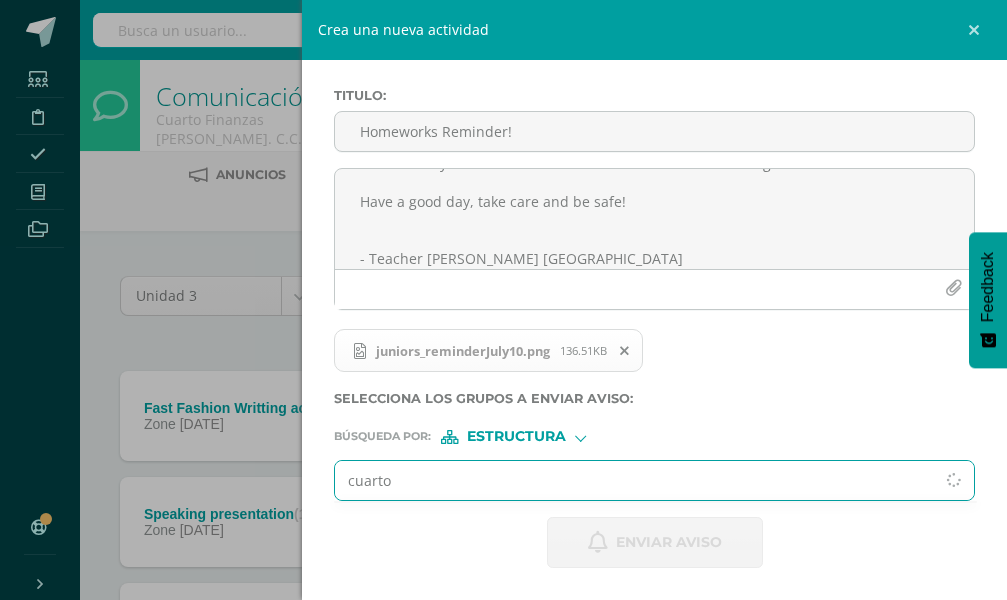 type on "cuarto" 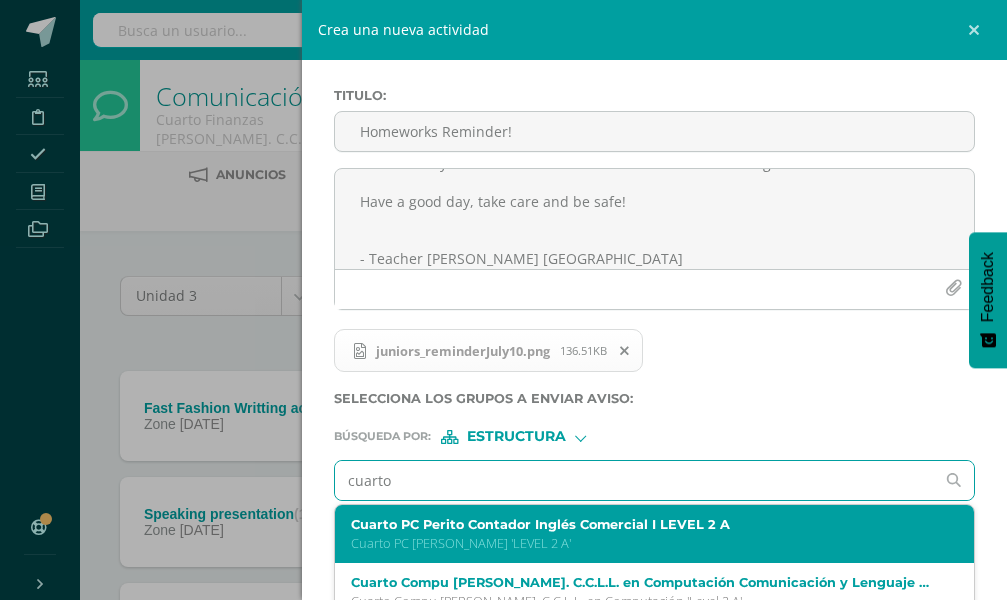 click on "Cuarto PC Perito Contador 'LEVEL 2 A'" at bounding box center (641, 543) 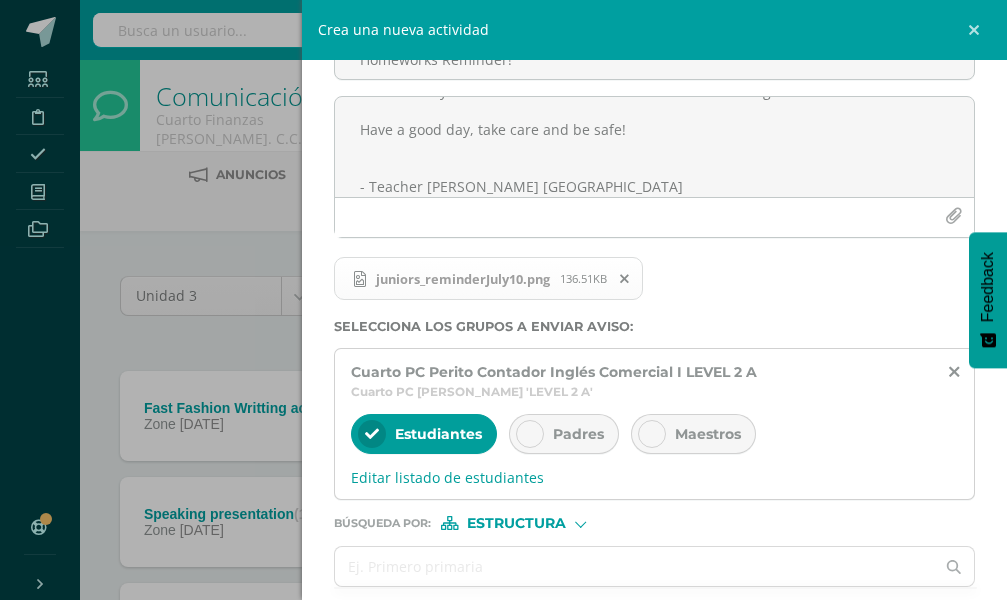 scroll, scrollTop: 239, scrollLeft: 0, axis: vertical 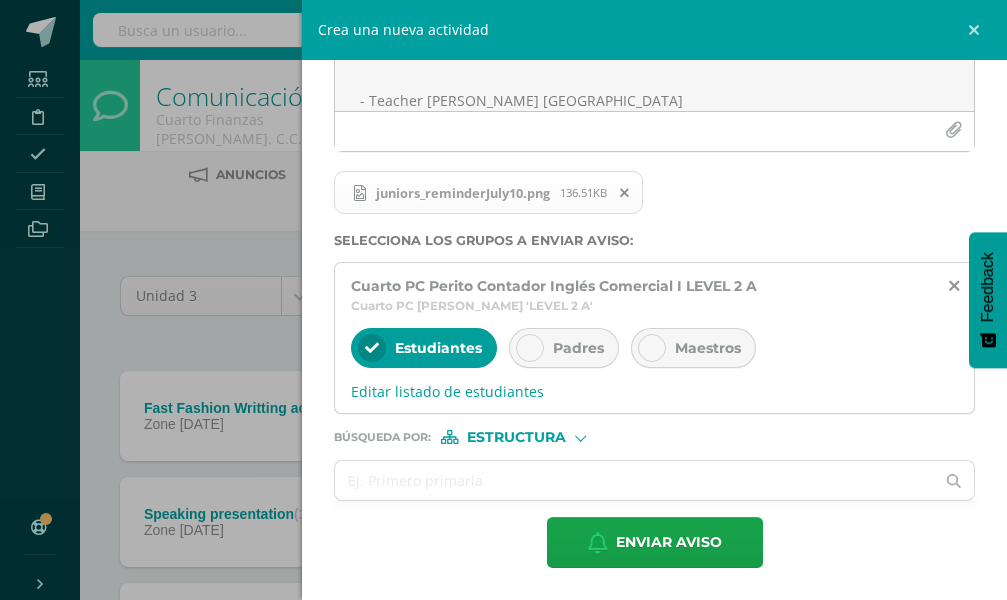 click on "Padres" at bounding box center [578, 348] 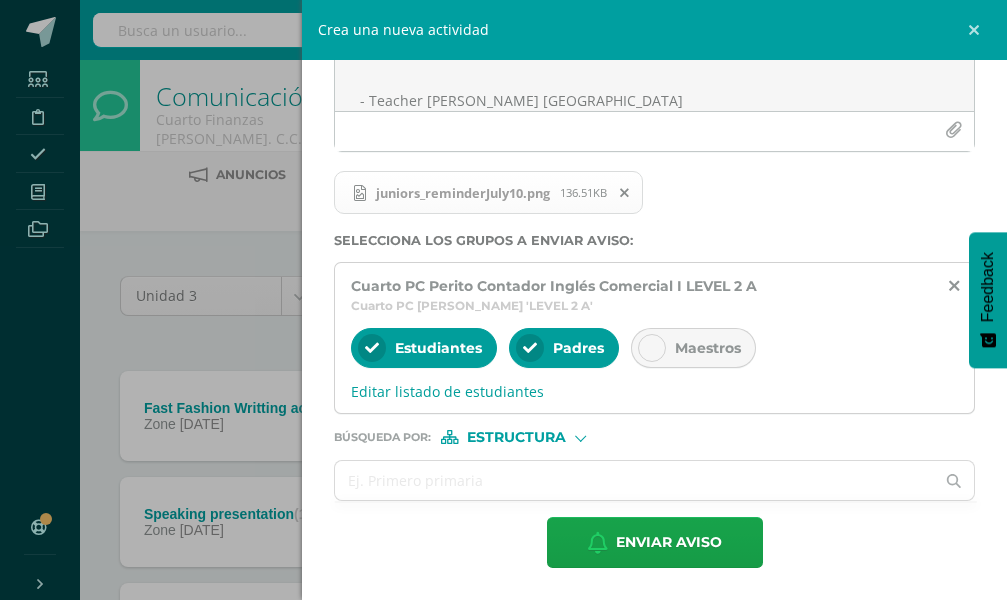 click on "Maestros" at bounding box center [708, 348] 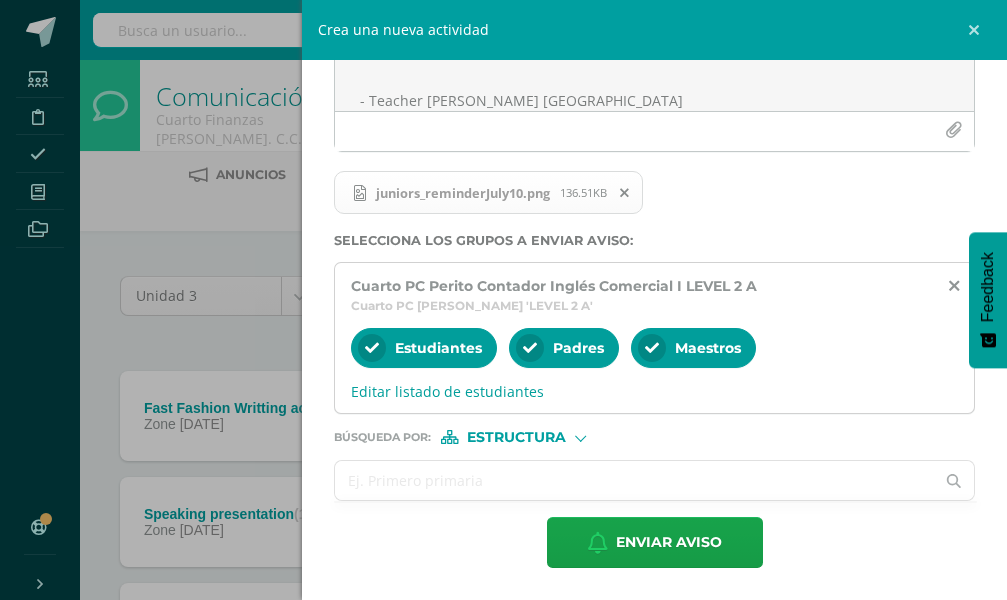 click at bounding box center (634, 480) 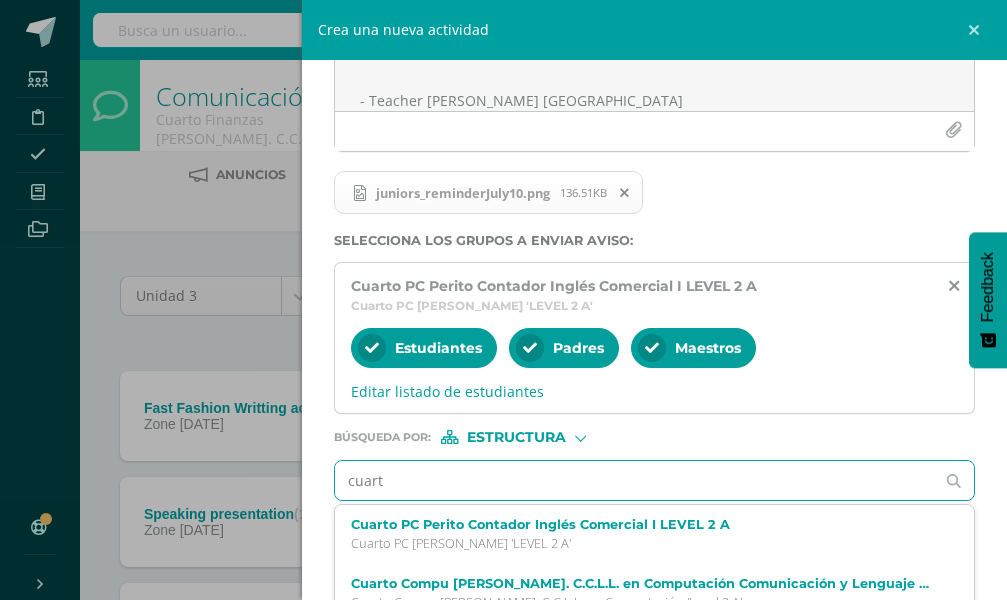 type on "cuarto" 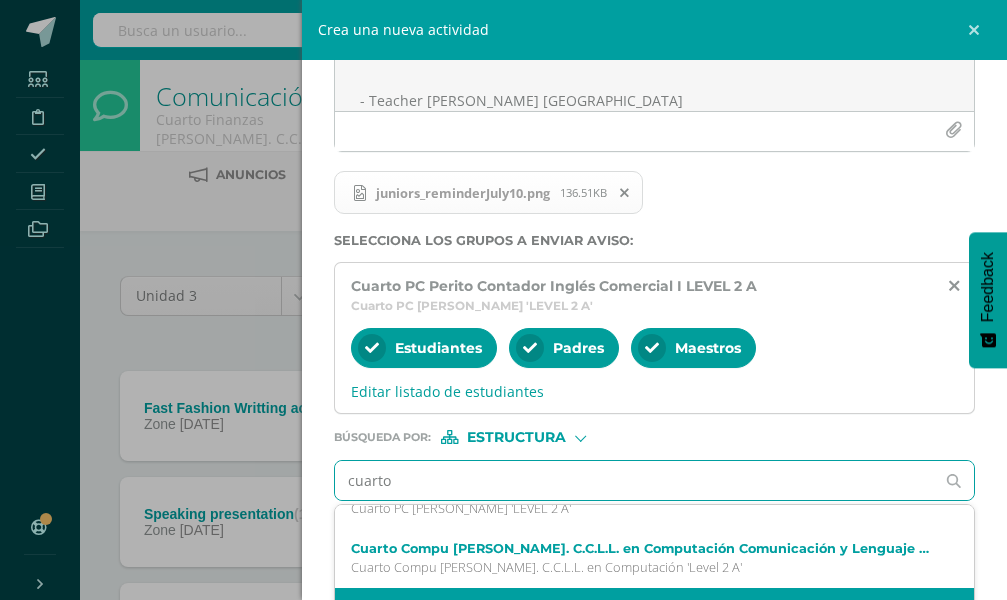 scroll, scrollTop: 0, scrollLeft: 0, axis: both 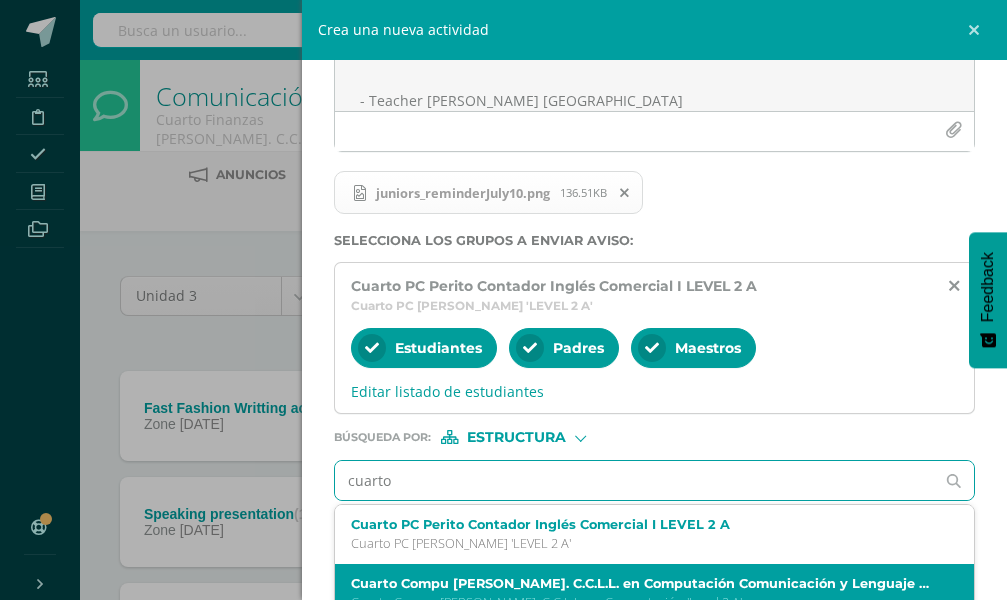 click on "Cuarto Compu Bach. C.C.L.L. en Computación Comunicación y Lenguaje L3 Inglés Level 2 A Cuarto Compu Bach. C.C.L.L. en Computación 'Level 2 A'" at bounding box center (654, 593) 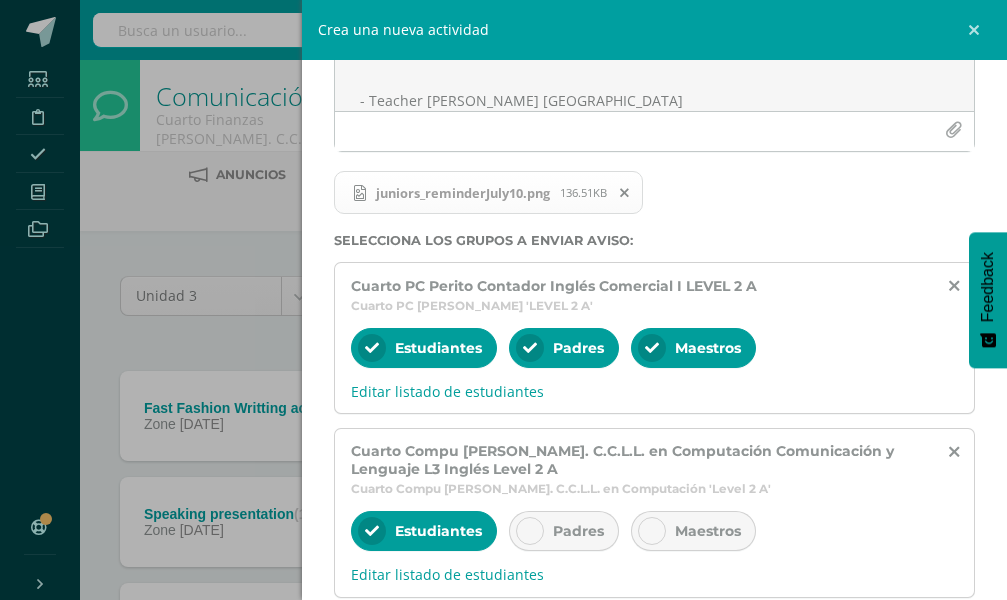 click on "Padres" at bounding box center [578, 531] 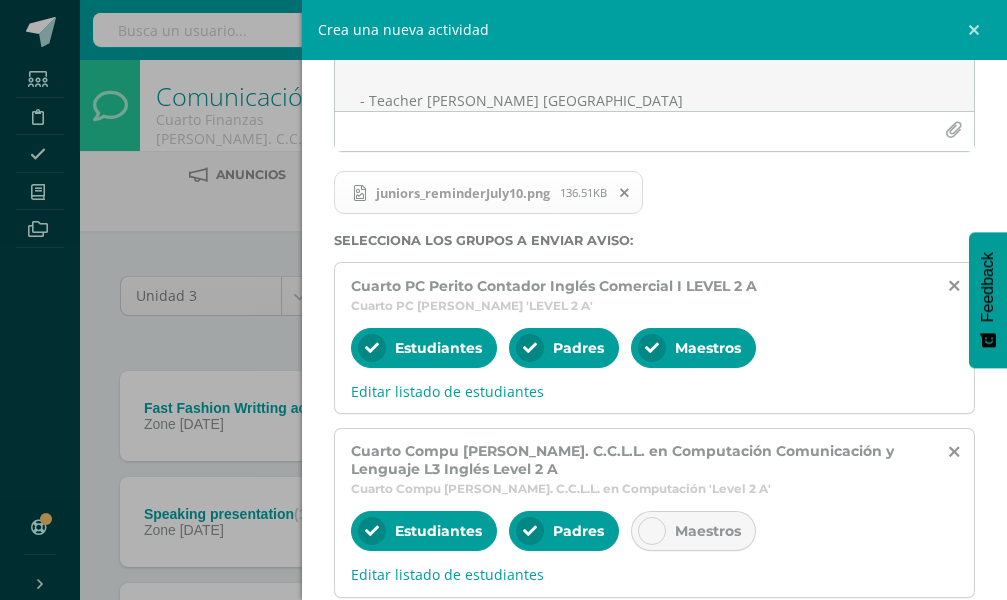 click at bounding box center [652, 531] 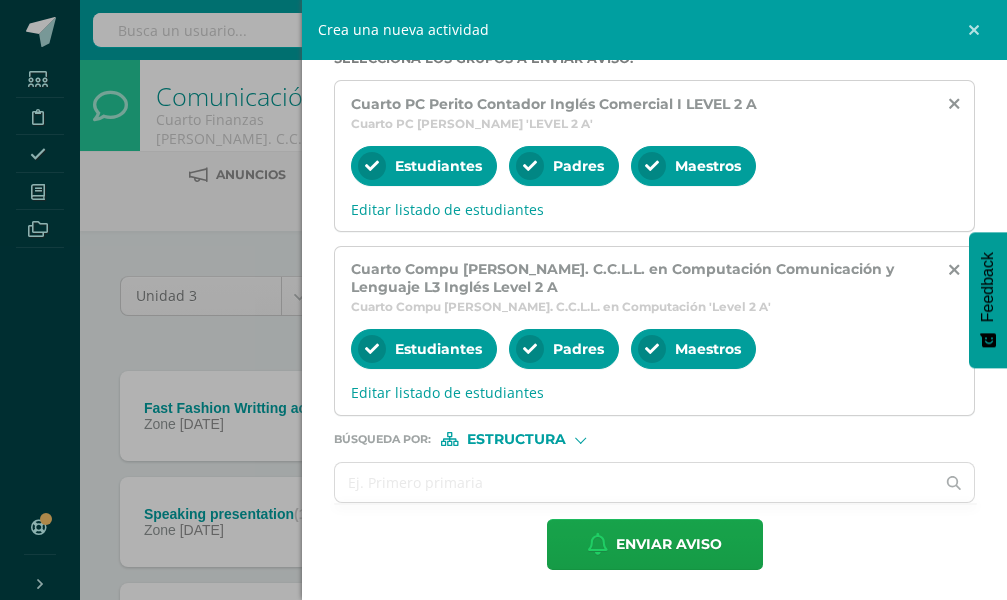 scroll, scrollTop: 423, scrollLeft: 0, axis: vertical 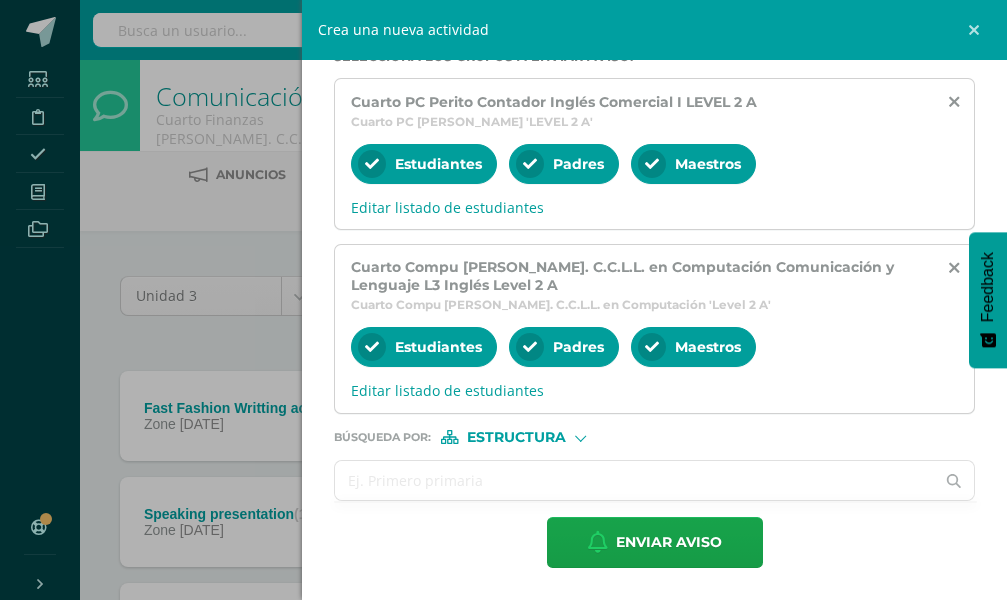 click at bounding box center (634, 480) 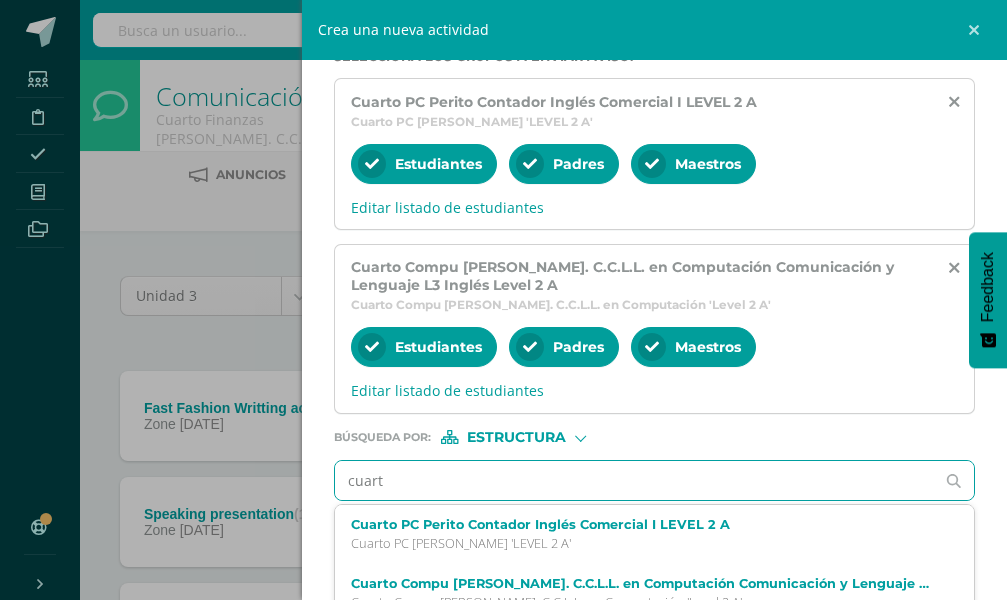 type on "cuarto" 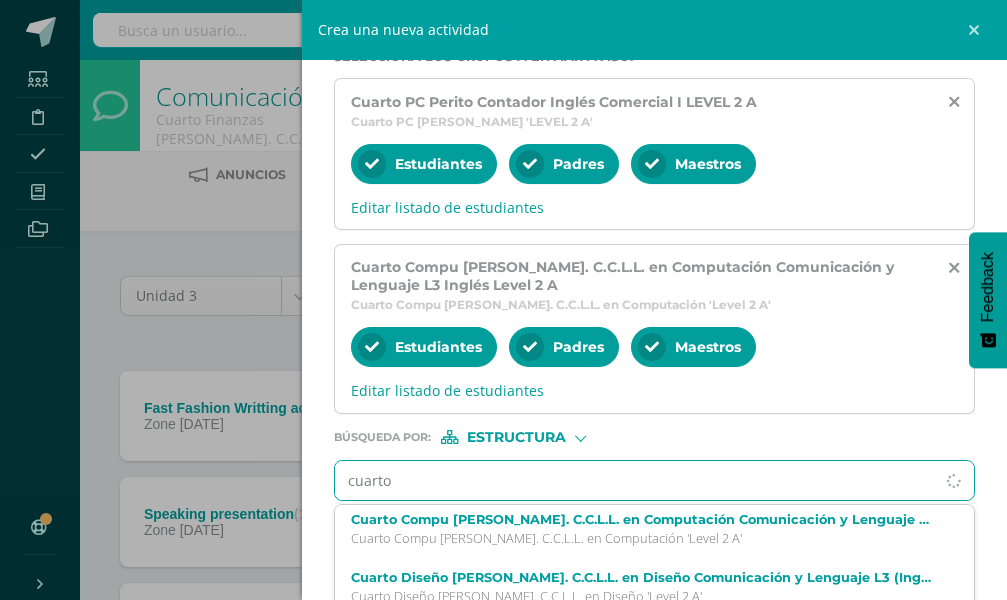 scroll, scrollTop: 100, scrollLeft: 0, axis: vertical 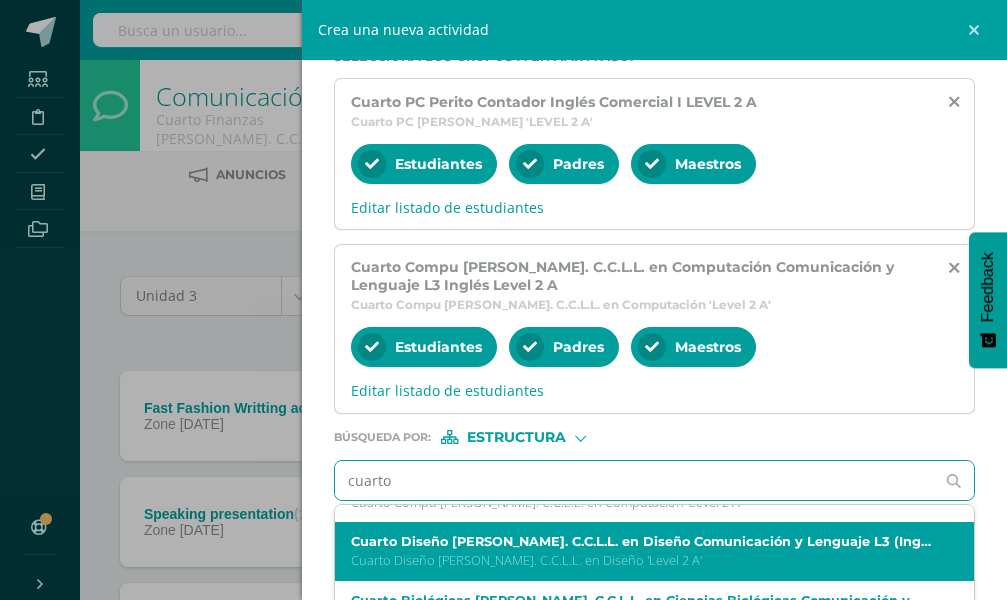 click on "Cuarto Diseño Bach. C.C.L.L. en Diseño Comunicación y Lenguaje L3 (Inglés) Level 2 A" at bounding box center (641, 541) 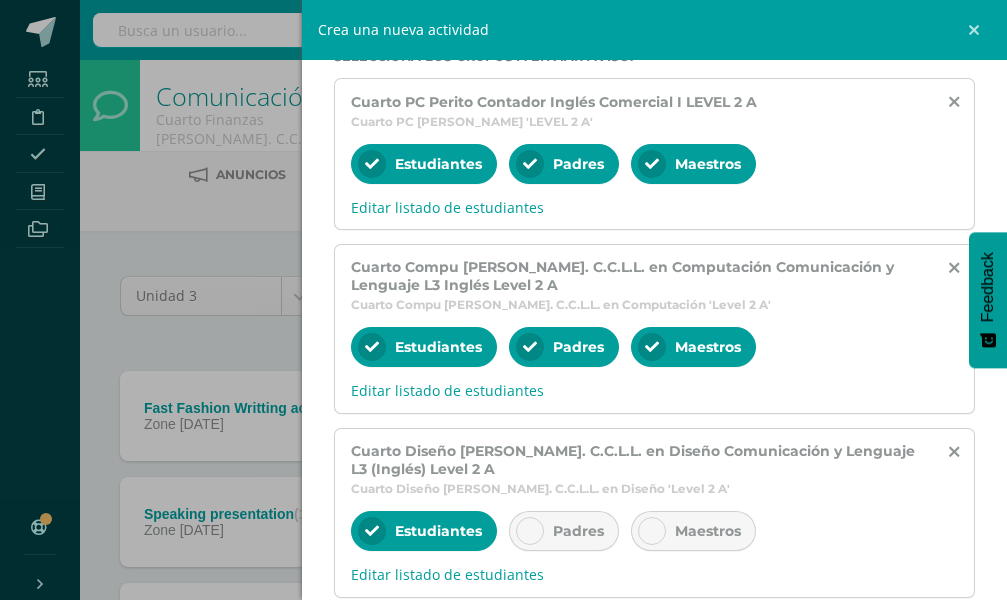 scroll, scrollTop: 0, scrollLeft: 0, axis: both 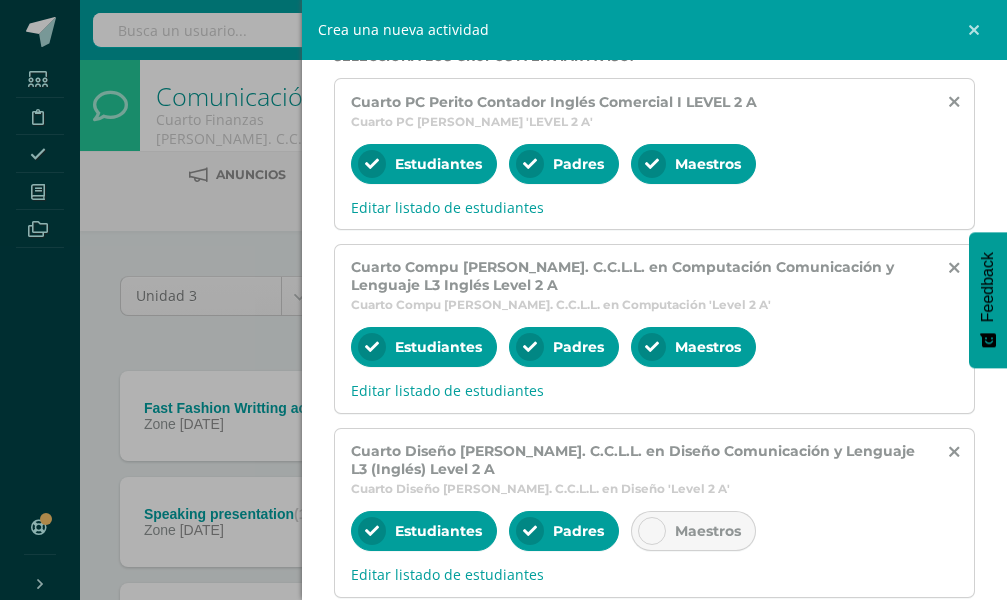 click at bounding box center (652, 531) 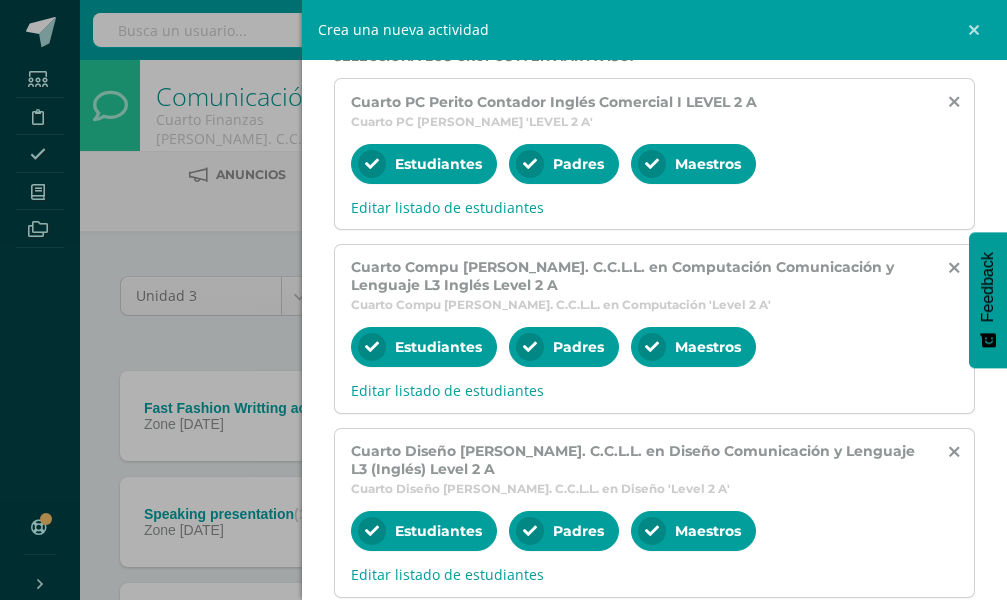 scroll, scrollTop: 607, scrollLeft: 0, axis: vertical 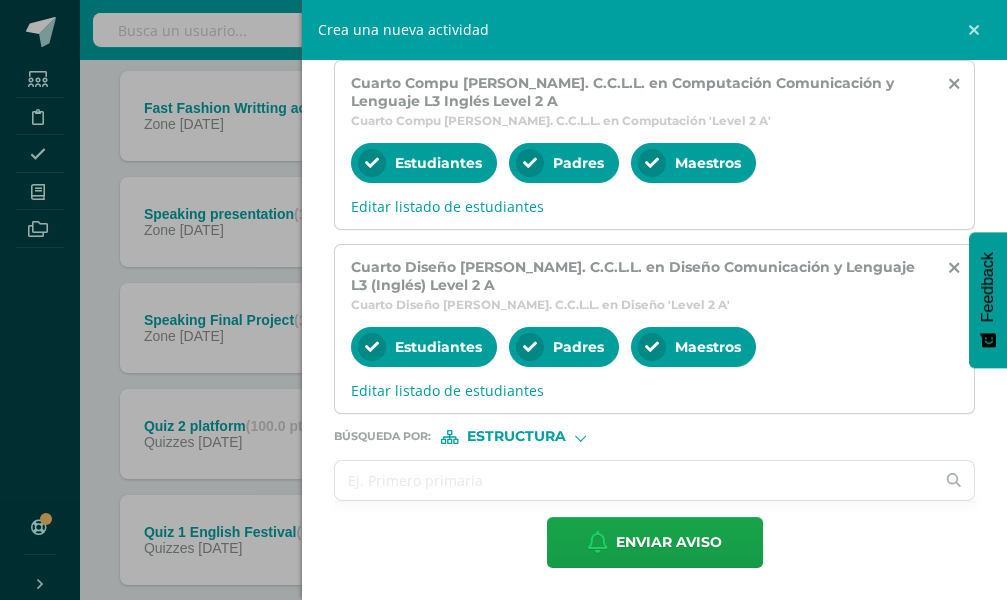 click at bounding box center (634, 480) 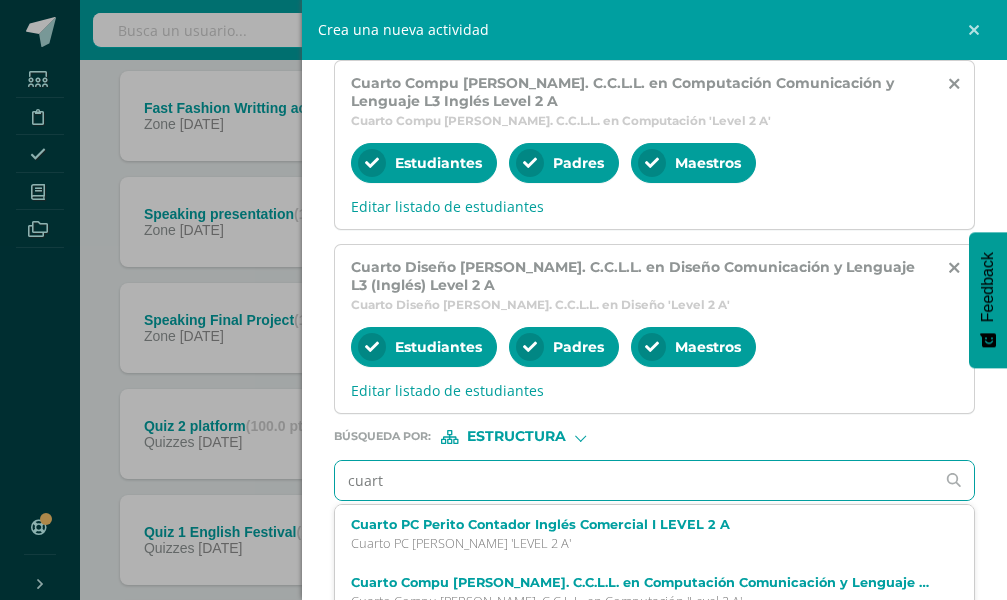 type on "cuarto" 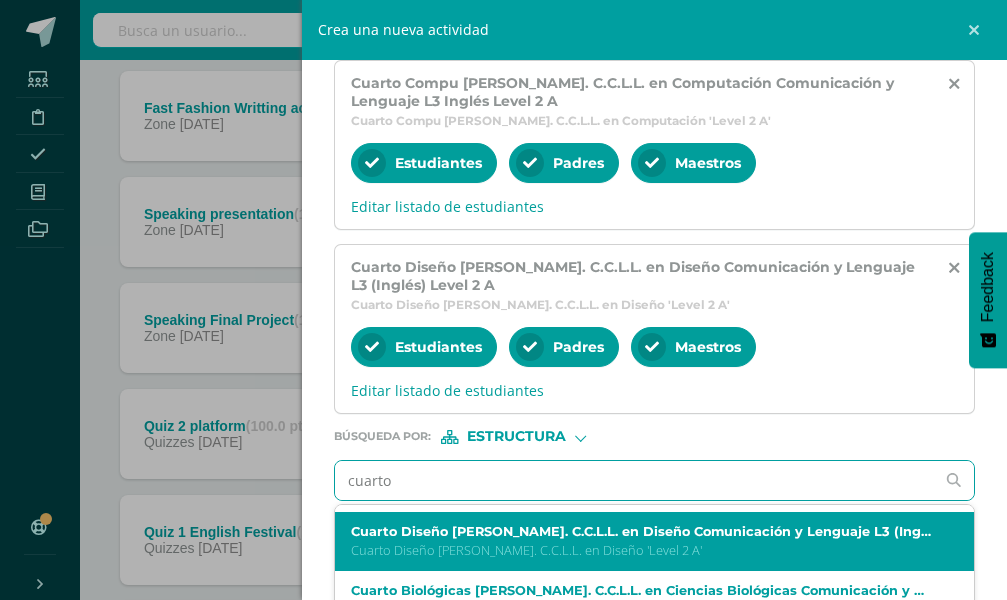 scroll, scrollTop: 115, scrollLeft: 0, axis: vertical 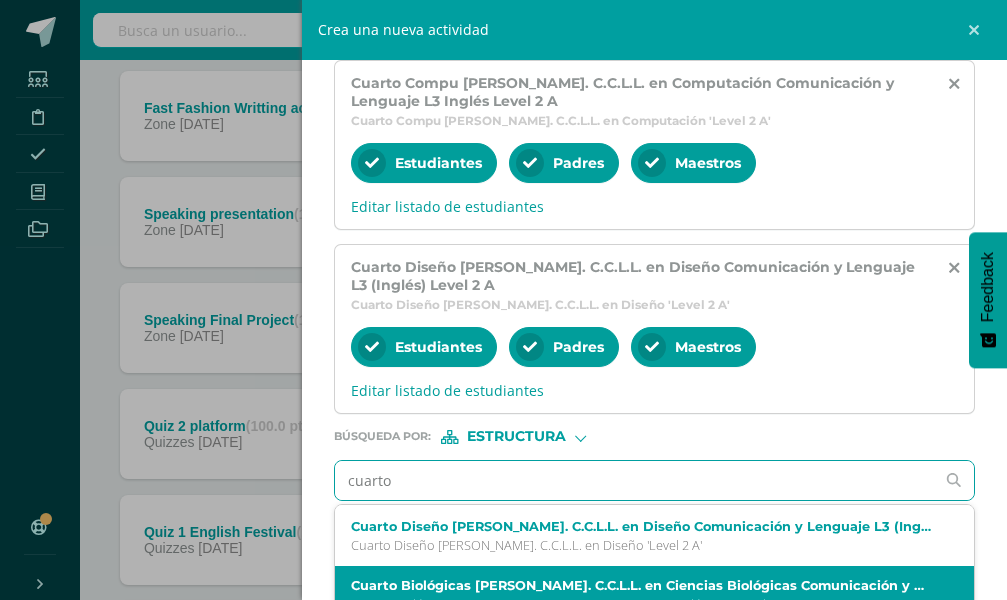 click on "Cuarto Biológicas Bach. C.C.L.L.  en Ciencias Biológicas Comunicación y Lenguaje L3 Inglés Level 2 A" at bounding box center (641, 585) 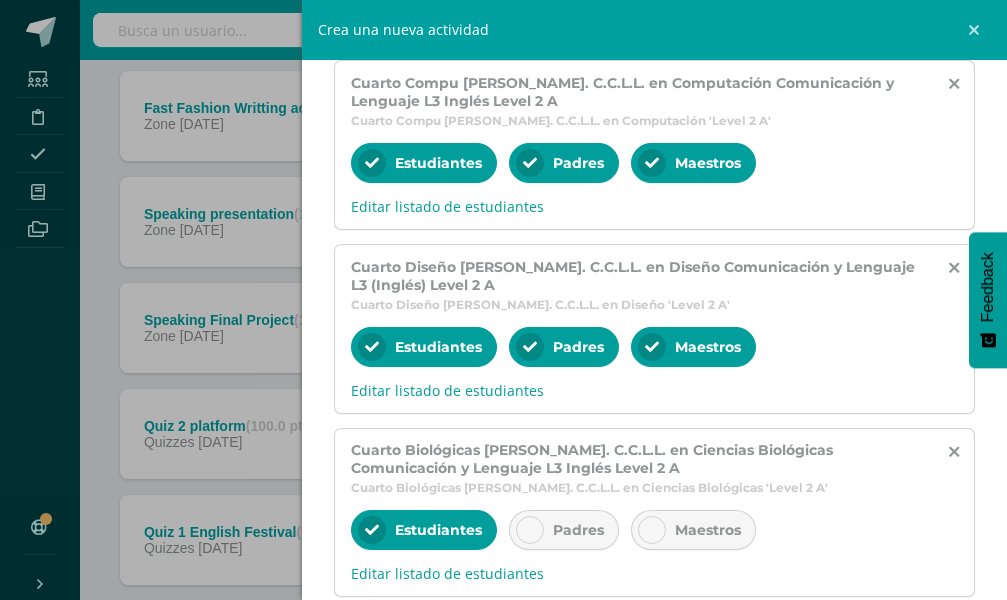 scroll, scrollTop: 0, scrollLeft: 0, axis: both 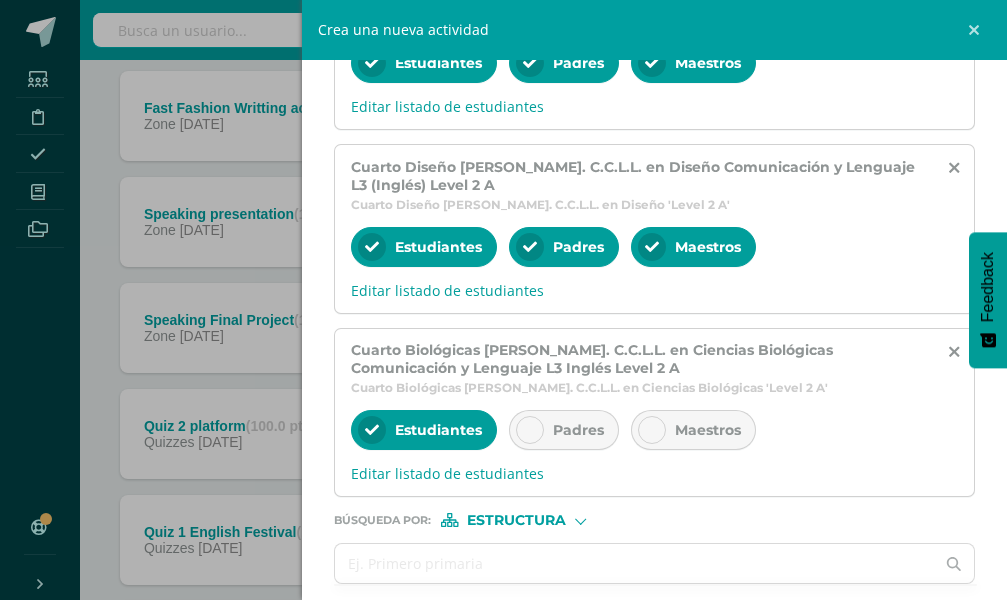 click on "Padres" at bounding box center [578, 430] 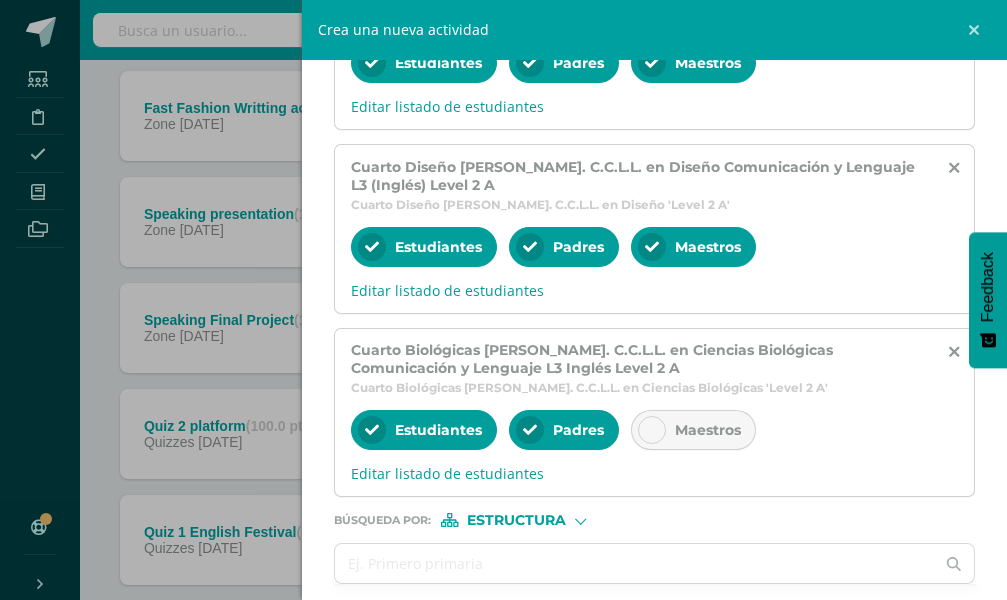click on "Maestros" at bounding box center [693, 430] 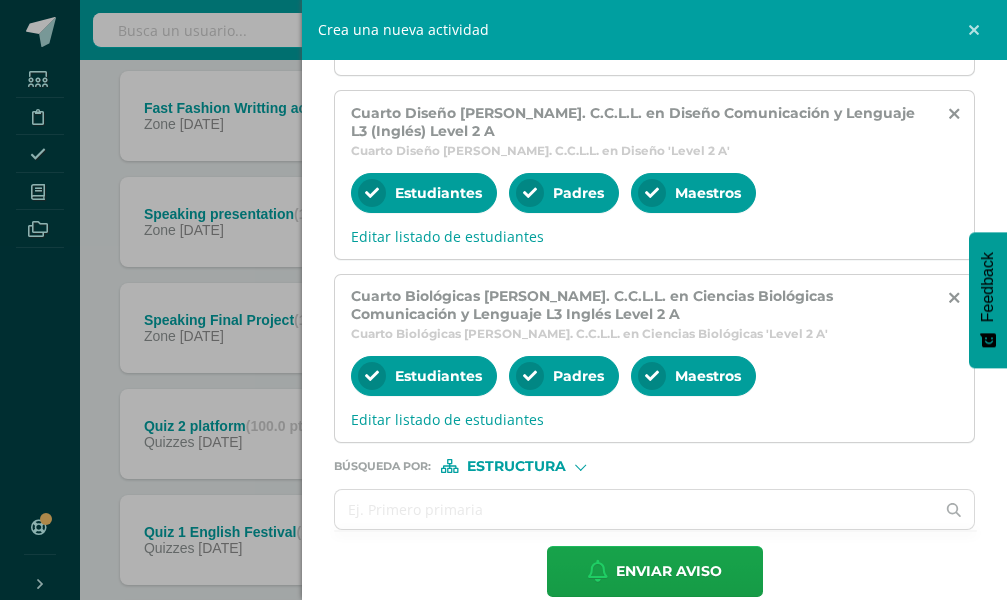 scroll, scrollTop: 790, scrollLeft: 0, axis: vertical 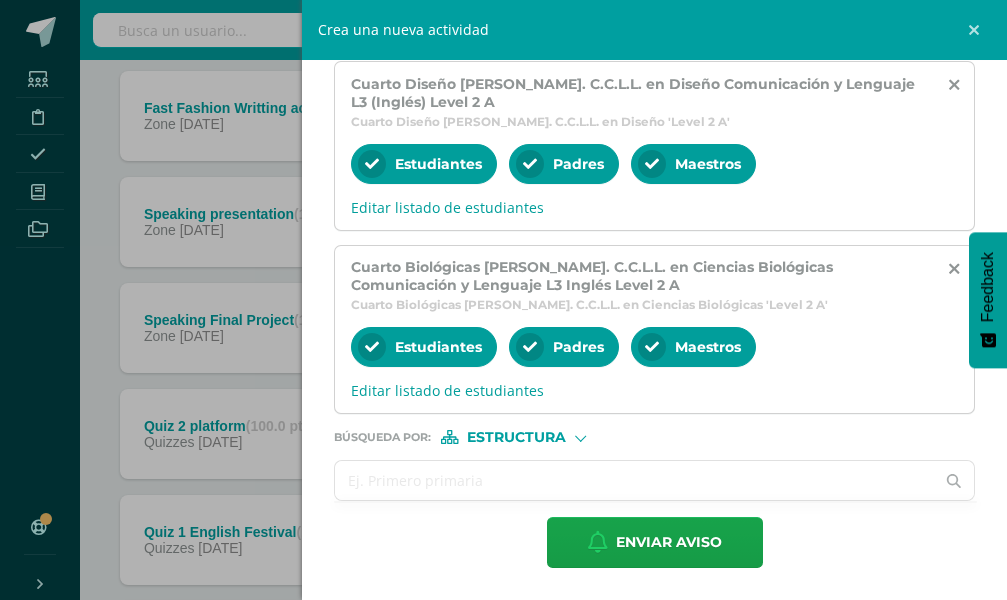 click at bounding box center [634, 480] 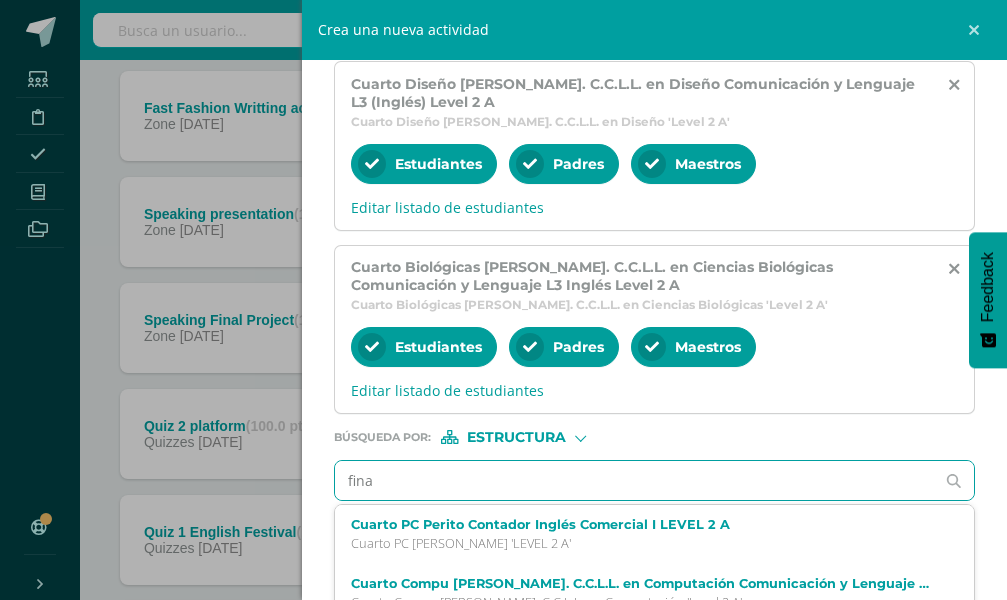 type on "finan" 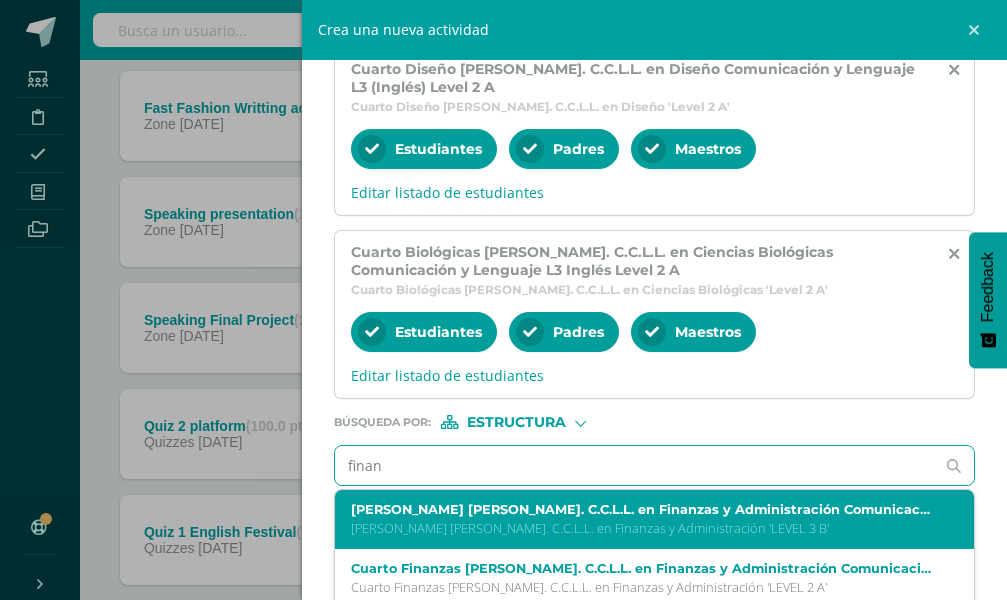 scroll, scrollTop: 813, scrollLeft: 0, axis: vertical 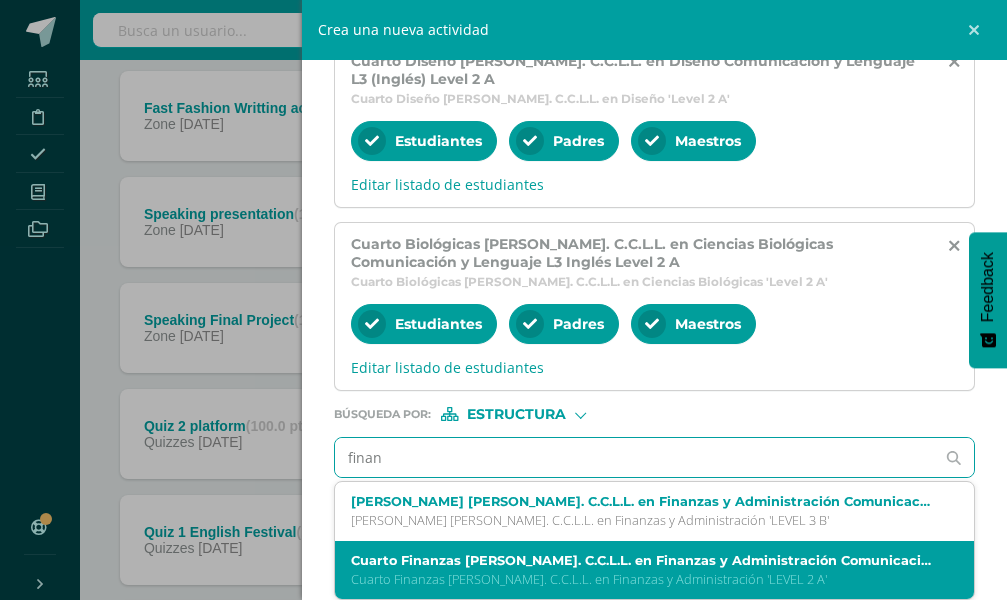 click on "Cuarto Finanzas Bach. C.C.L.L.  en Finanzas y Administración Comunicación y Lenguaje L3 Idioma Inglés LEVEL 2 A" at bounding box center [641, 560] 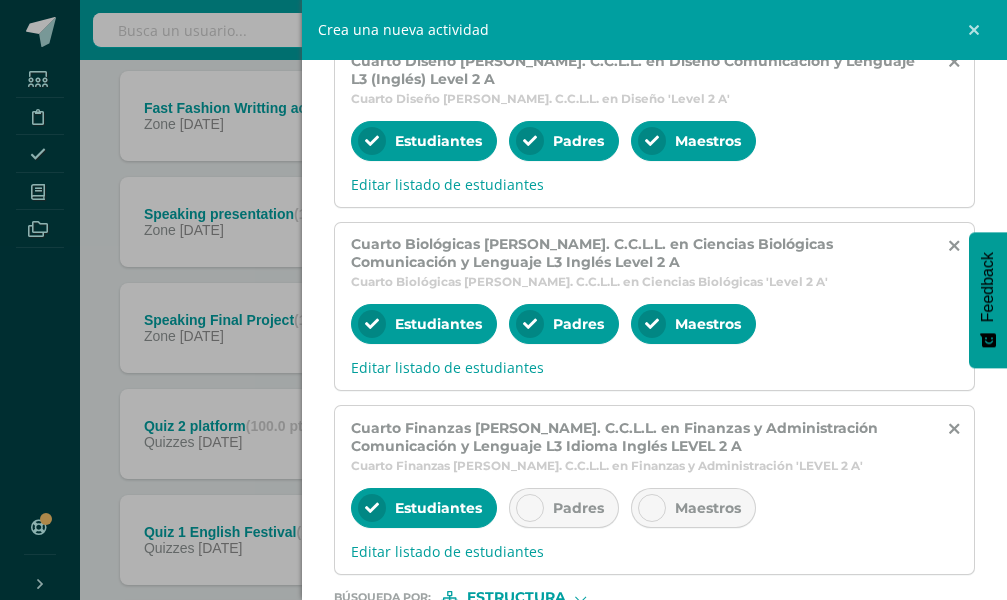 click on "Padres" at bounding box center [564, 508] 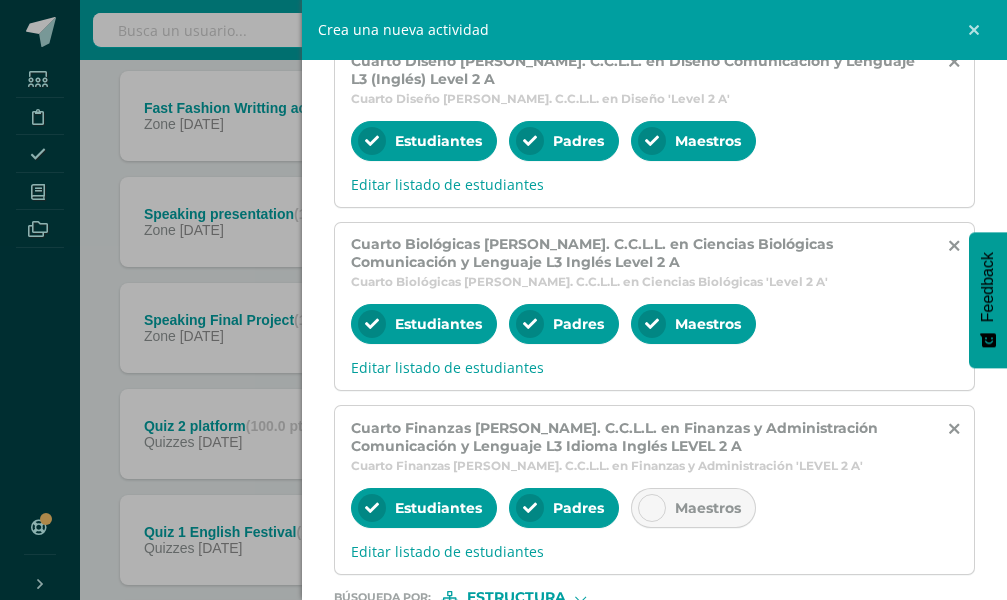 click on "Maestros" at bounding box center (708, 508) 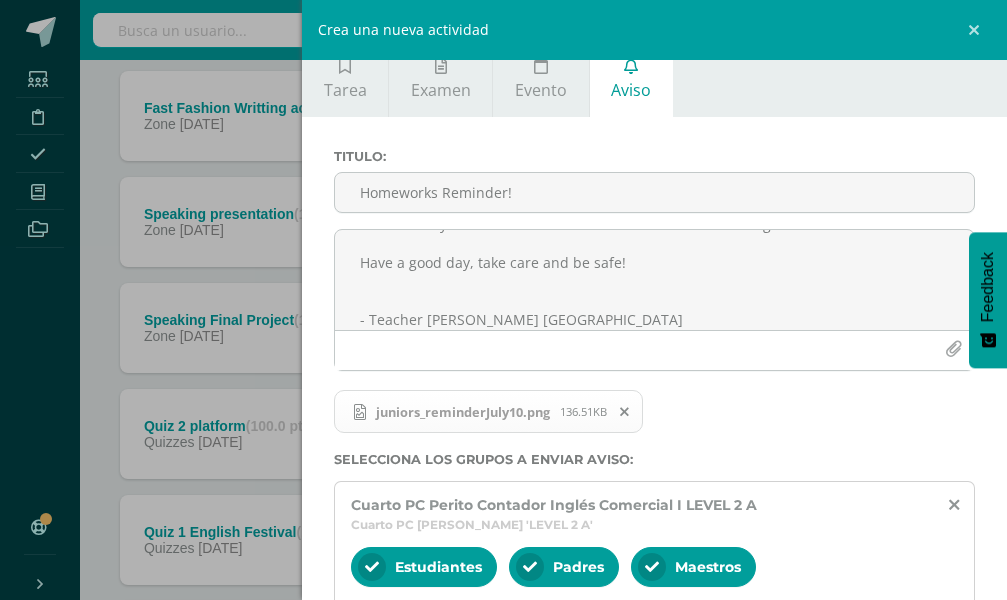 scroll, scrollTop: 0, scrollLeft: 0, axis: both 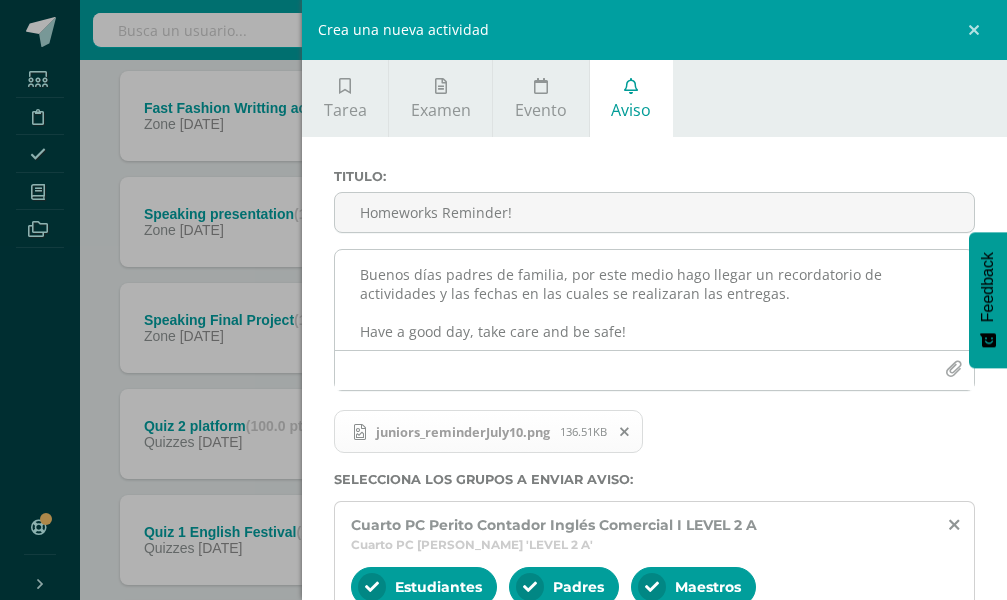 click on "Buenos días padres de familia, por este medio hago llegar un recordatorio de actividades y las fechas en las cuales se realizaran las entregas.
Have a good day, take care and be safe!
- Teacher Yessenia Madrid" at bounding box center (654, 300) 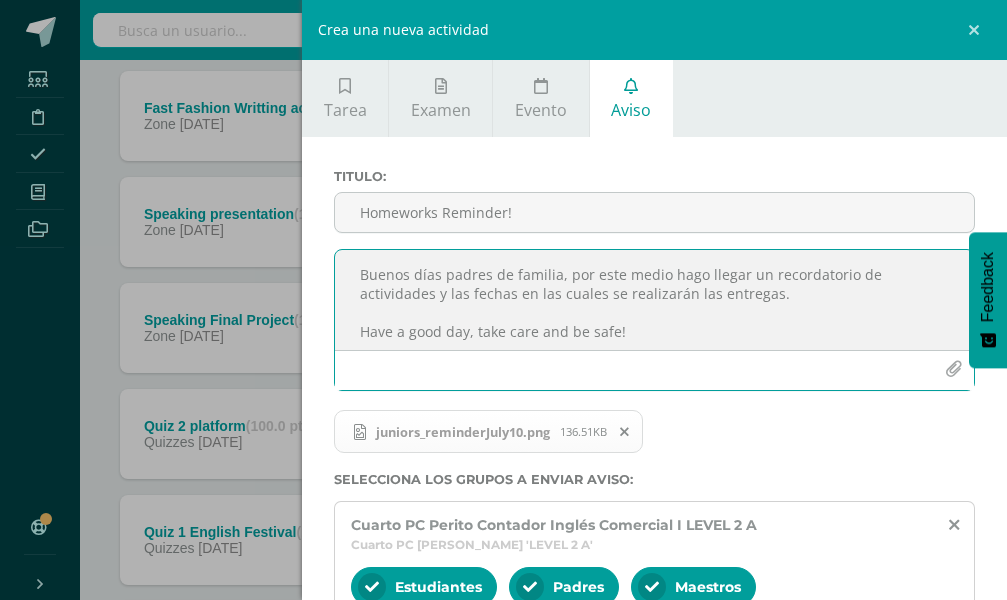 click on "Buenos días padres de familia, por este medio hago llegar un recordatorio de actividades y las fechas en las cuales se realizarán las entregas.
Have a good day, take care and be safe!
- Teacher Yessenia Madrid" at bounding box center [654, 300] 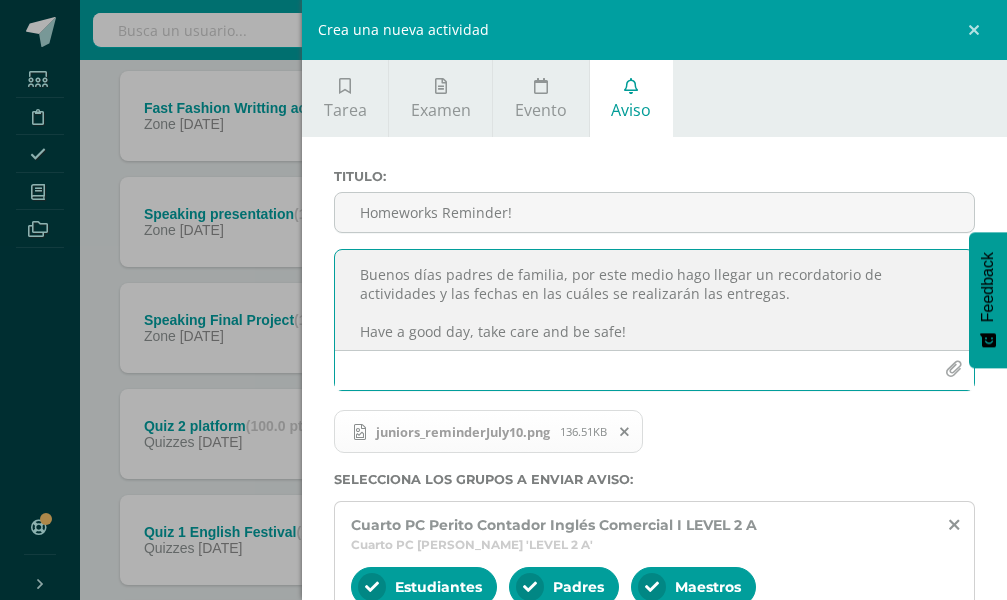 type on "Buenos días padres de familia, por este medio hago llegar un recordatorio de actividades y las fechas en las cuáles se realizarán las entregas.
Have a good day, take care and be safe!
- Teacher Yessenia Madrid" 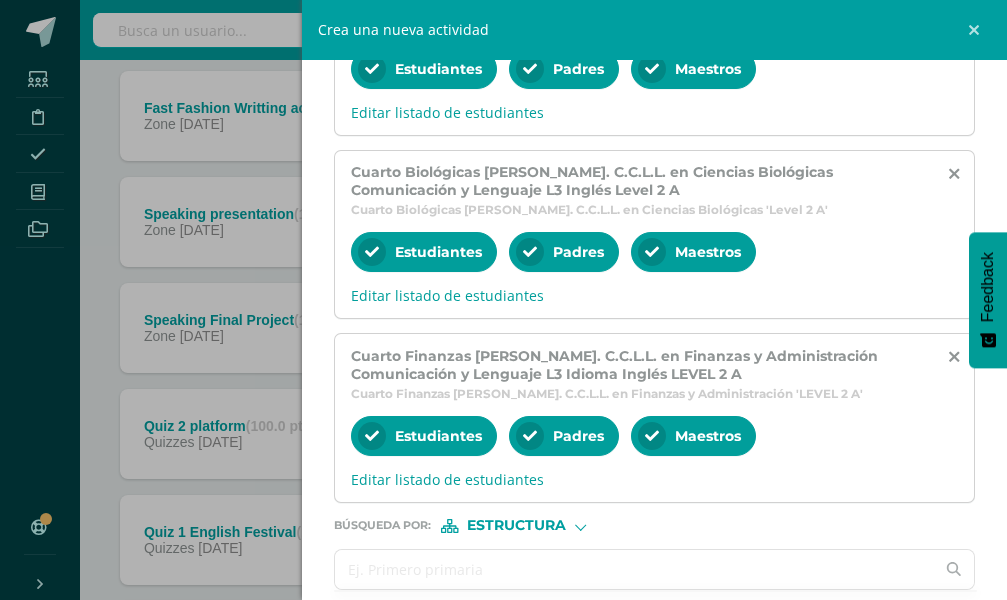 scroll, scrollTop: 974, scrollLeft: 0, axis: vertical 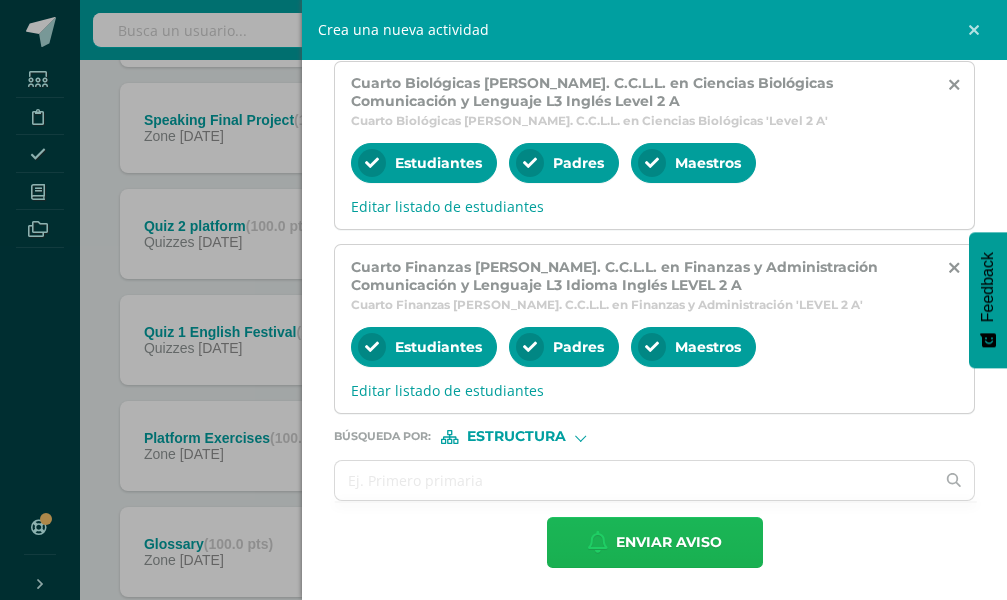 click on "Enviar aviso" at bounding box center [655, 542] 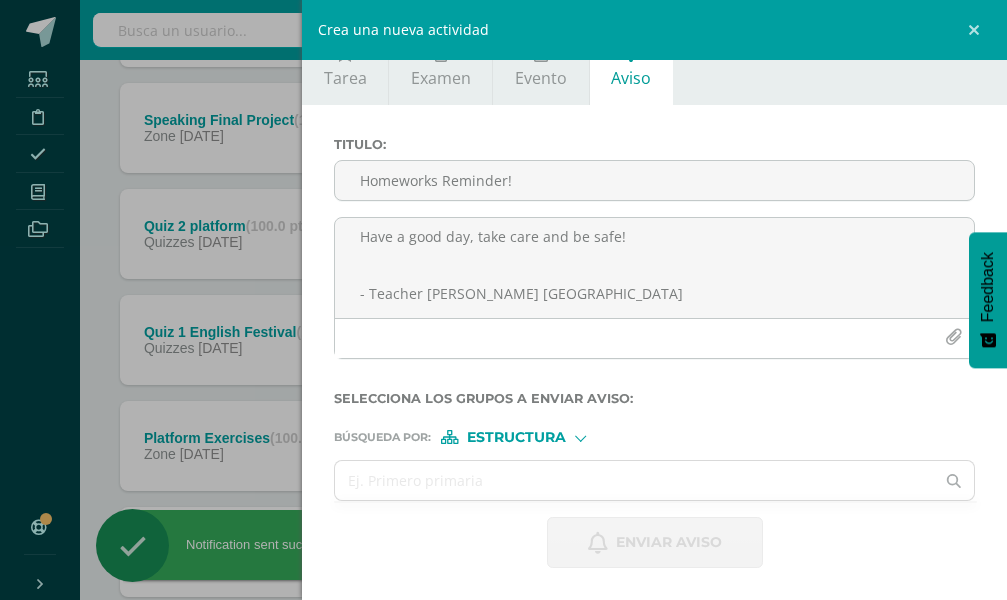 scroll, scrollTop: 0, scrollLeft: 0, axis: both 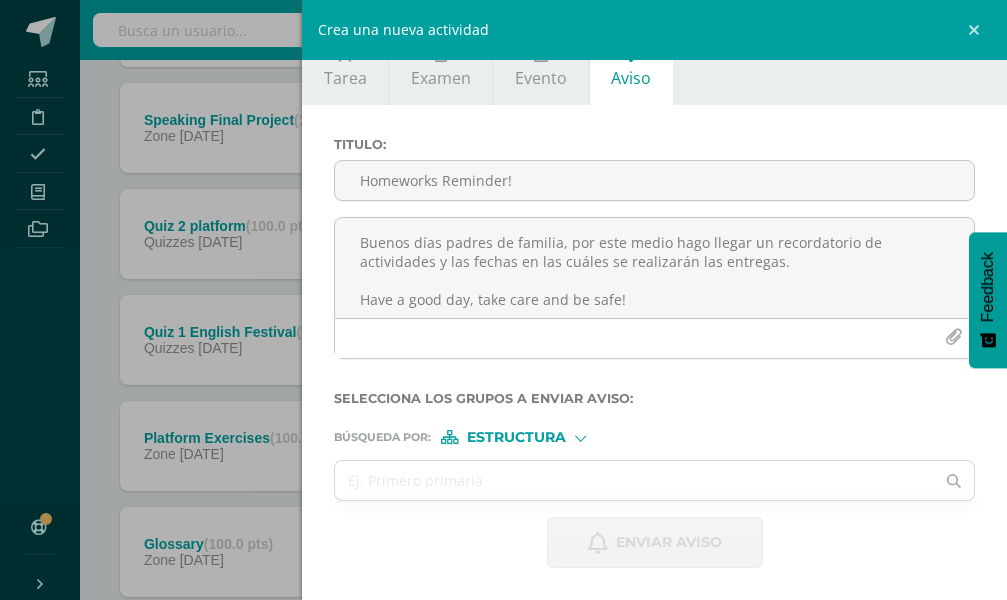 click on "Crea una nueva actividad
Tarea Examen Evento Aviso Título: Fecha: 2025-07-10 20:00:00 La tarea se asignará a:
Comunicación y Lenguaje L3 Idioma Inglés 'LEVEL 2 A'
Cuarto Finanzas Bach. C.C.L.L.  en Finanzas y Administración
Idioma Inglés 'LEVEL 3 C'
Comunicación y Lenguaje L3 Idioma Inglés 'LEVEL 2 A'
Comunicación y Lenguaje L3 Inglés 'Level 2 A'
Comunicación y Lenguaje L3 Inglés 'Level 2 A'
Comunicación y Lenguaje L3 (Inglés) 'Level 2 A'
Inglés Comercial I 'LEVEL 2 A'
Comunicación y Lenguaje L3 Idioma Inglés 'LEVEL 3 B'
Comunicación y Lenguaje L3 Inglés 'LEVEL 3 B'
Unidad 3
1" at bounding box center [503, 300] 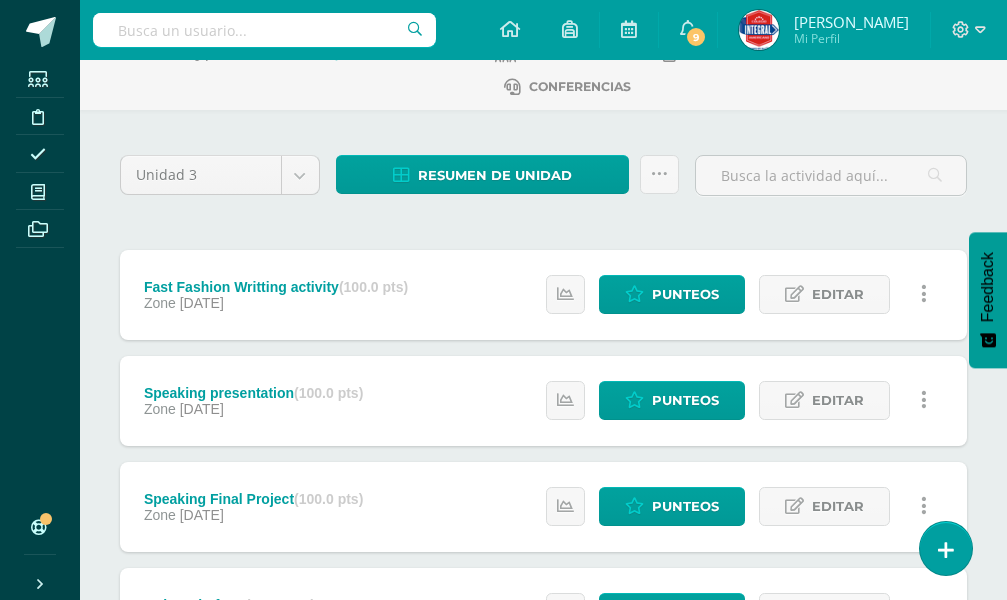 scroll, scrollTop: 0, scrollLeft: 0, axis: both 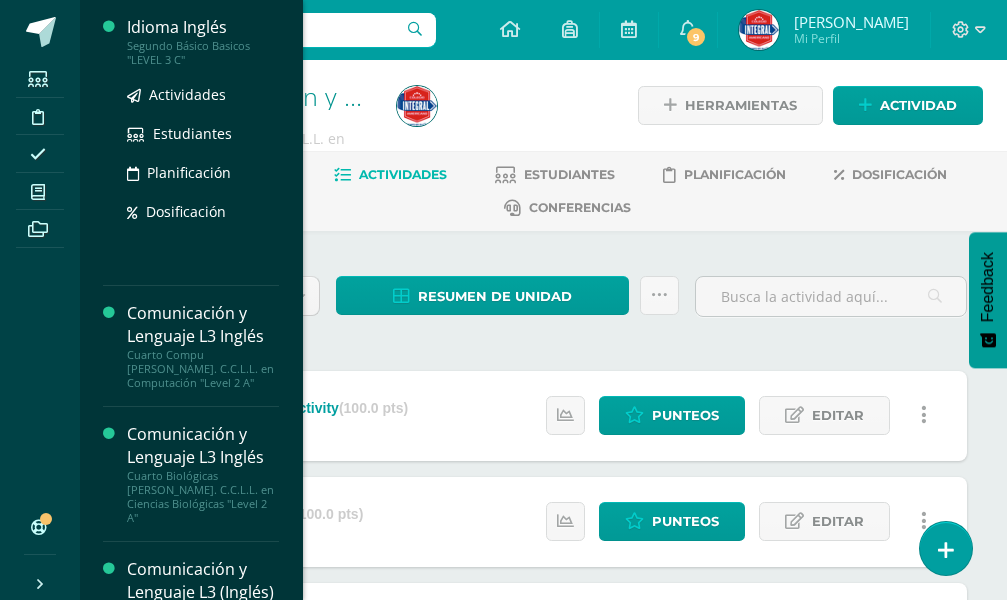 click on "Segundo Básico
Basicos
"LEVEL 3 C"" at bounding box center (203, 53) 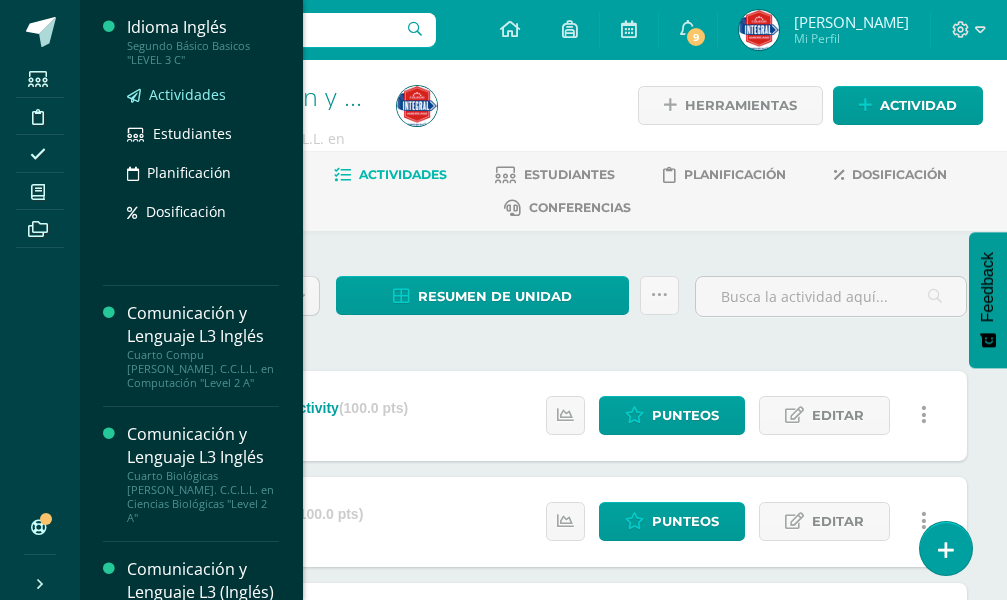 click on "Actividades" at bounding box center [187, 94] 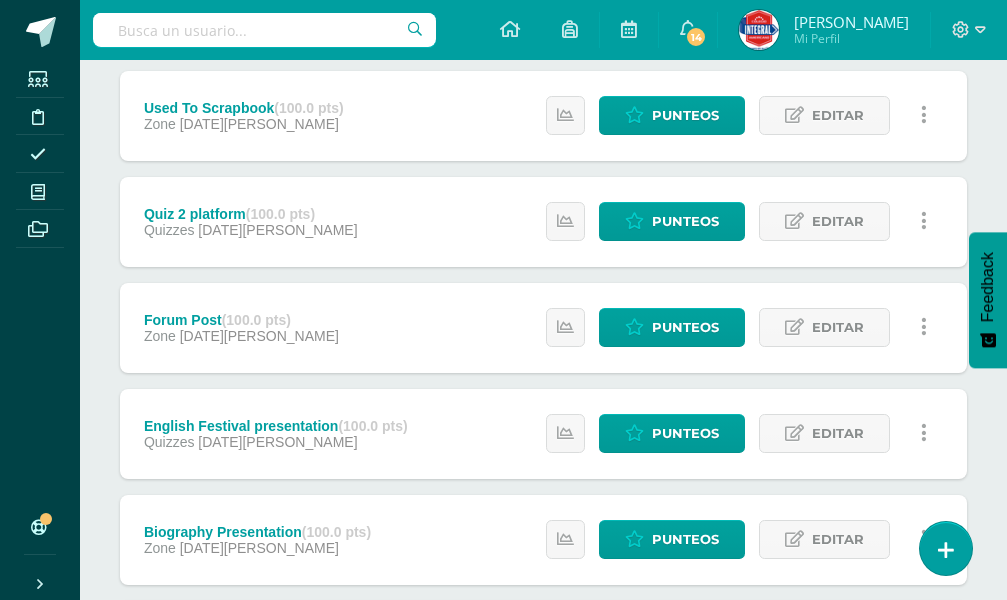 scroll, scrollTop: 400, scrollLeft: 0, axis: vertical 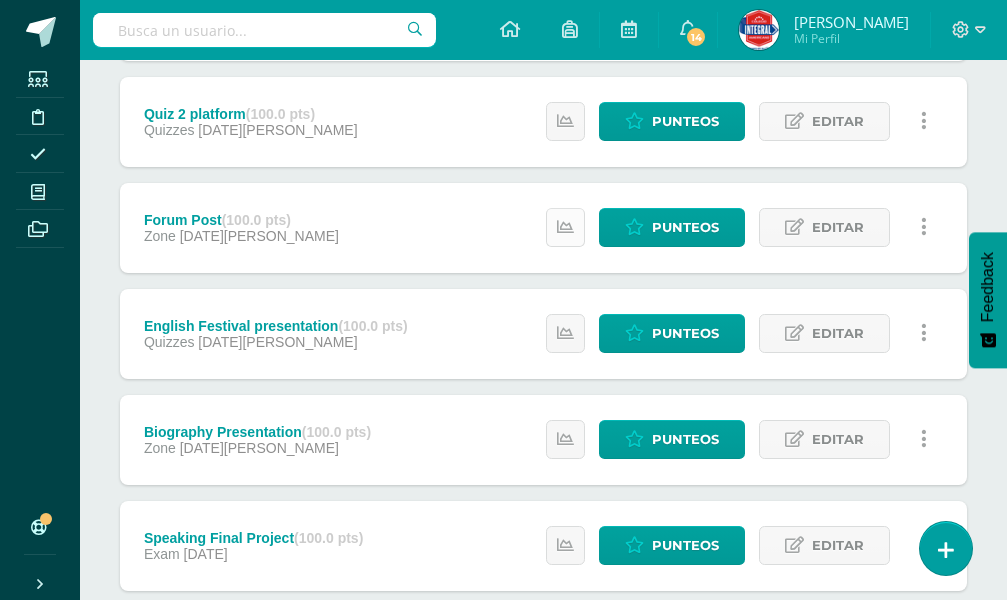 click at bounding box center [565, 227] 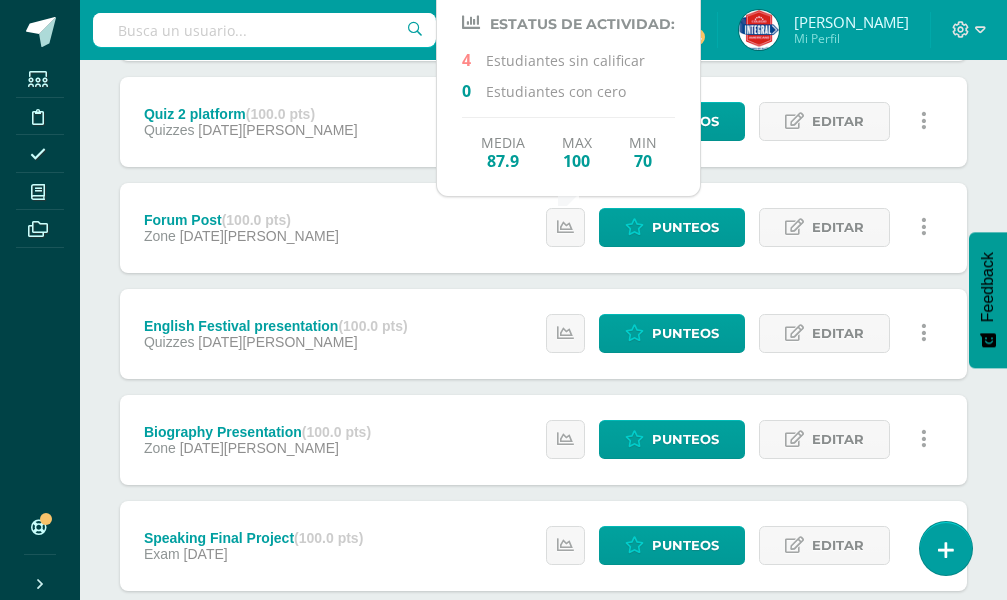 click on "Used To Scrapbook  (100.0 pts)
Zone
31 de Agosto
Estatus de Actividad:
18
Estudiantes sin calificar
0
Estudiantes con cero
Media
--
Max
0
Min
0
Punteos
Editar" at bounding box center [543, 440] 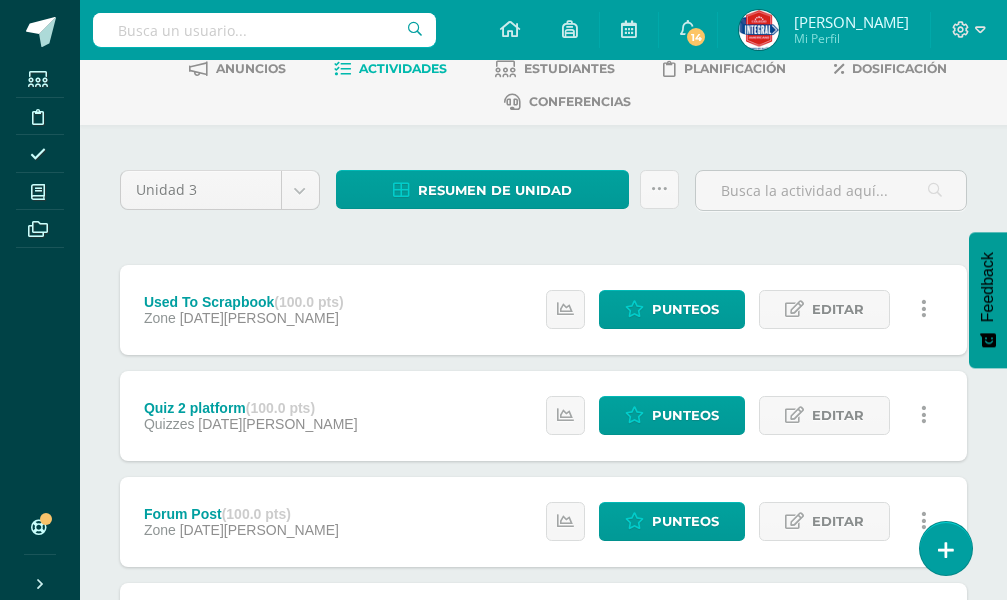 scroll, scrollTop: 0, scrollLeft: 0, axis: both 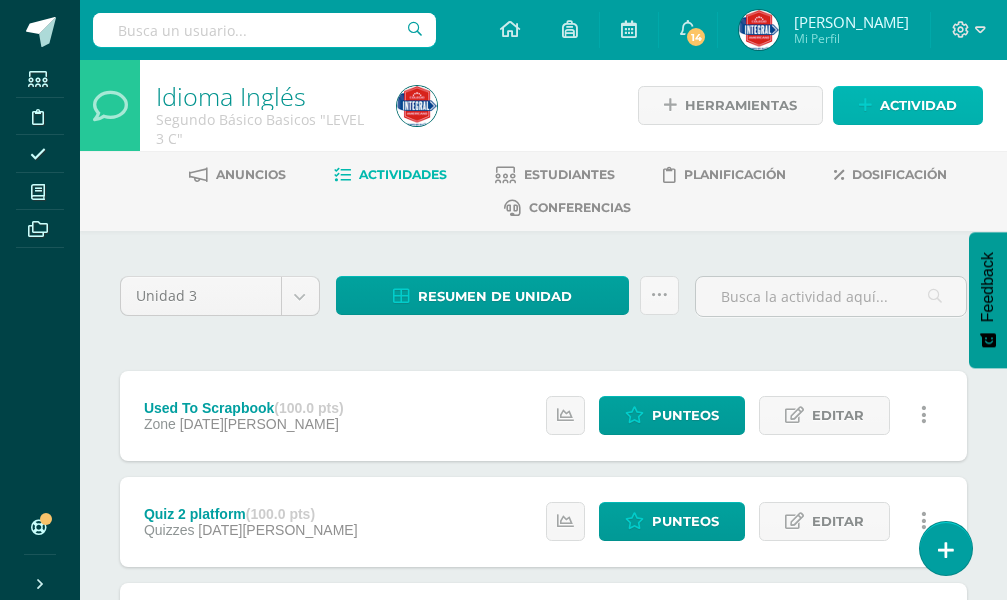 click on "Actividad" at bounding box center (918, 105) 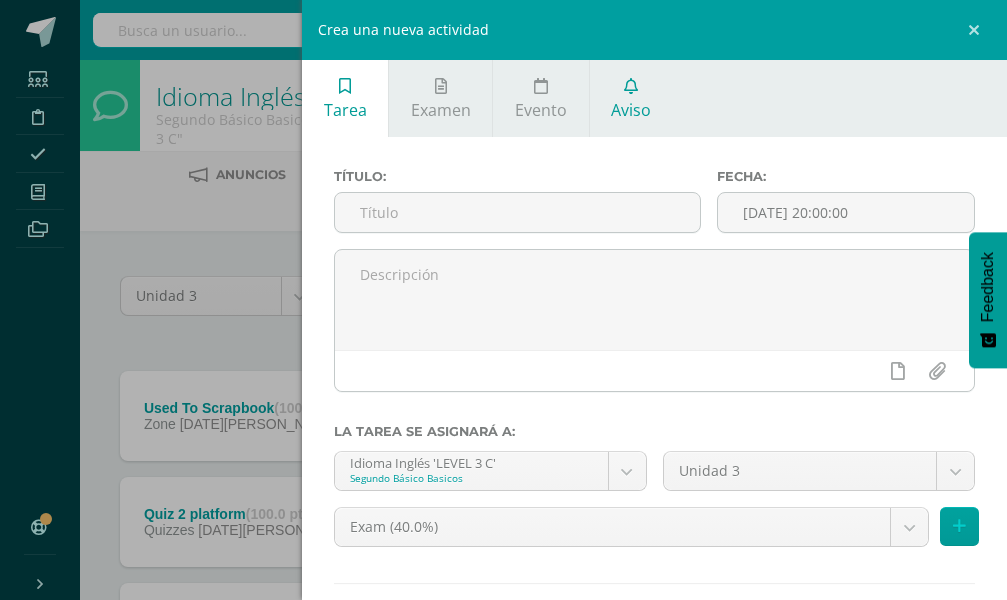 click on "Aviso" at bounding box center (631, 110) 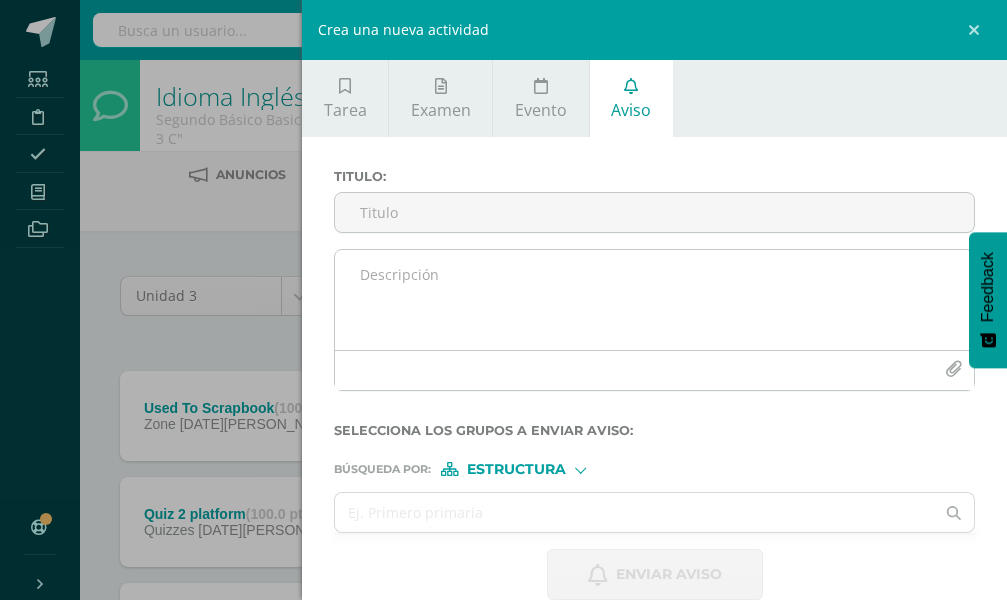 scroll, scrollTop: 32, scrollLeft: 0, axis: vertical 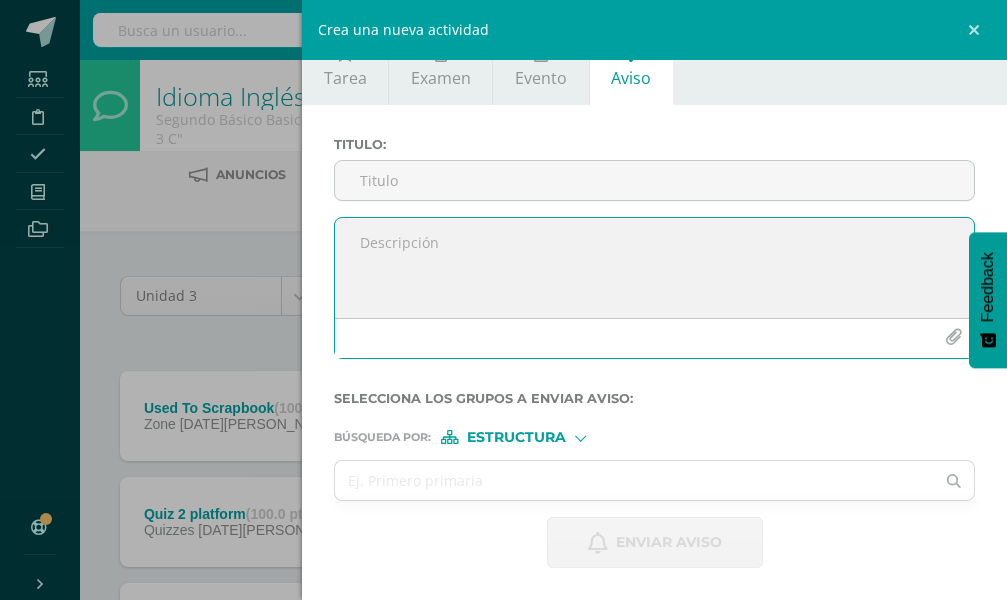 click at bounding box center (953, 337) 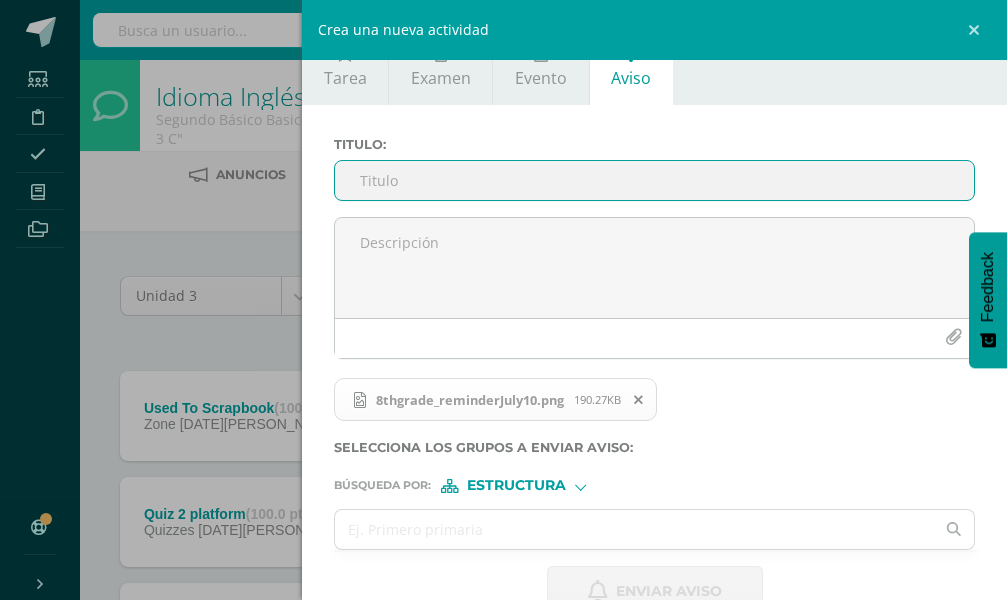 click on "Titulo :" at bounding box center [654, 180] 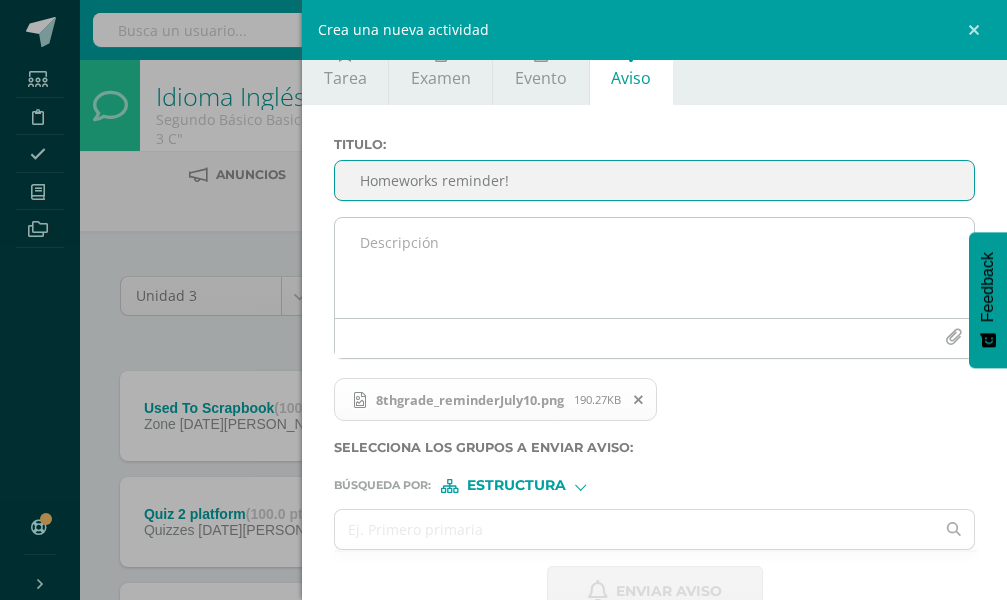 type on "Homeworks reminder!" 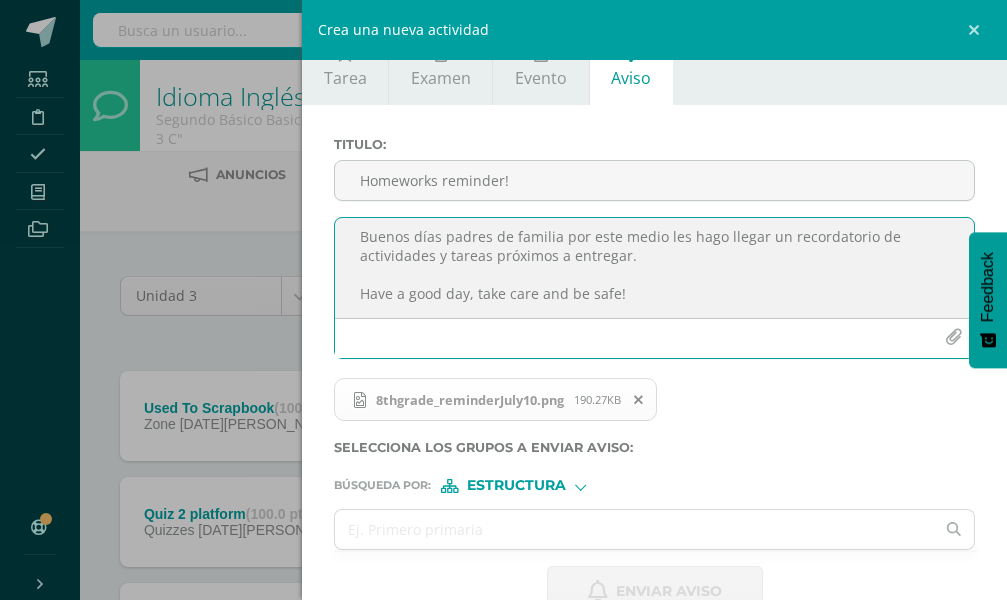 scroll, scrollTop: 30, scrollLeft: 0, axis: vertical 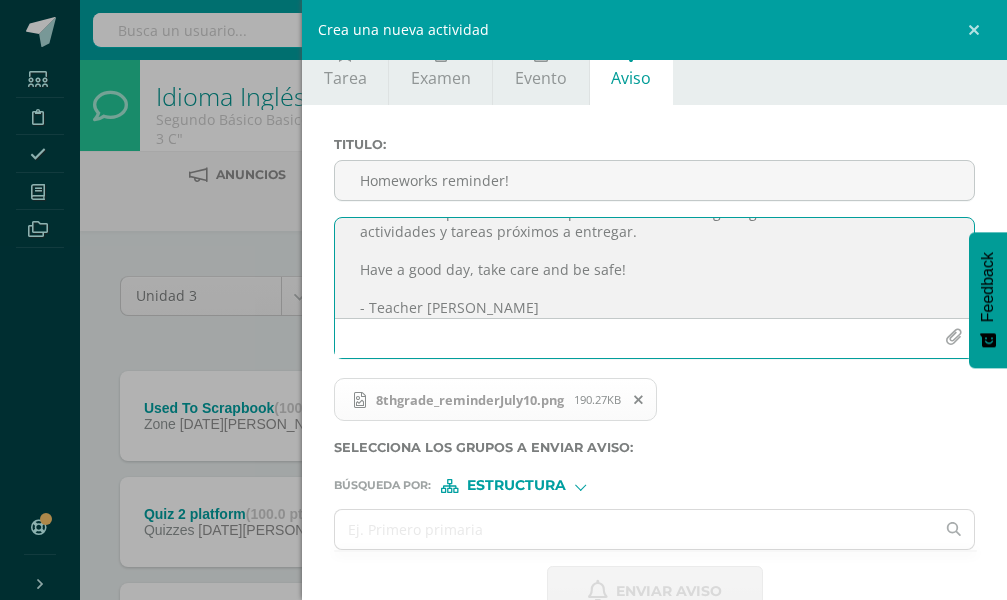 click on "Buenos días padres de familia por este medio les hago llegar un recordatorio de actividades y tareas próximos a entregar.
Have a good day, take care and be safe!
- Teacher Yessenia" at bounding box center (654, 268) 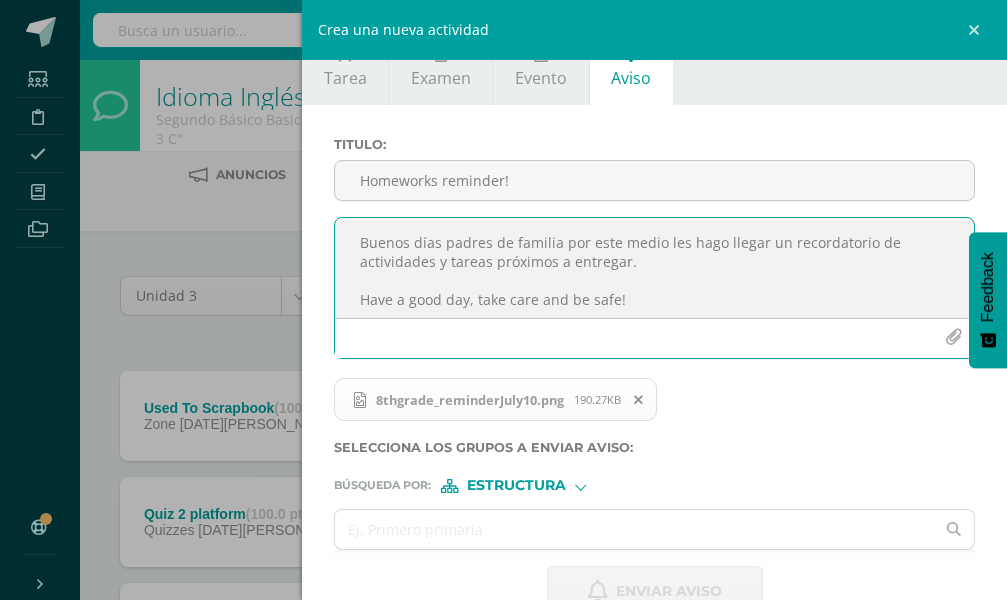 click on "Buenos días padres de familia por este medio les hago llegar un recordatorio de actividades y tareas próximos a entregar.
Have a good day, take care and be safe!
- Teacher Yessenia" at bounding box center (654, 268) 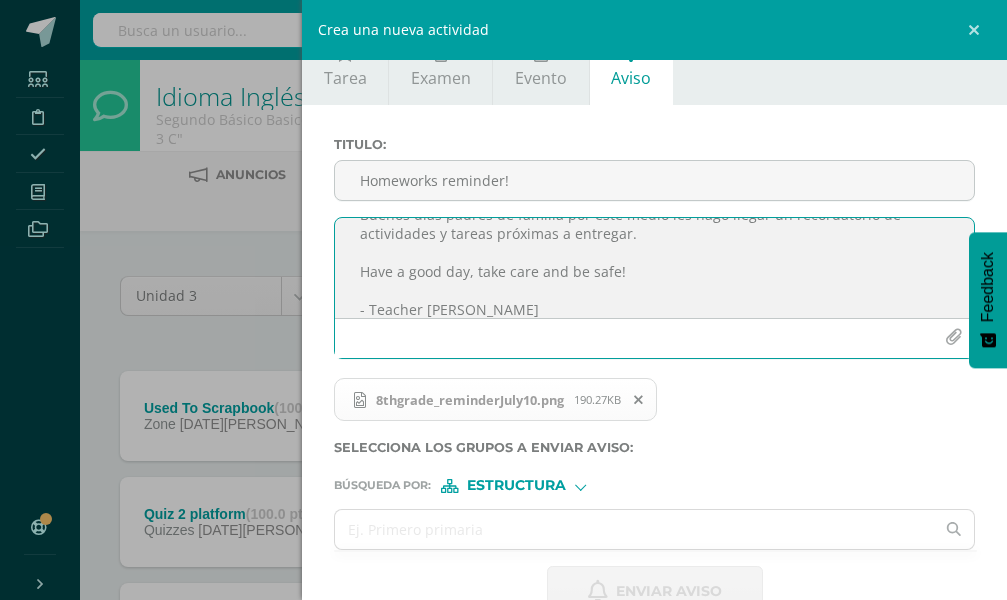 scroll, scrollTop: 44, scrollLeft: 0, axis: vertical 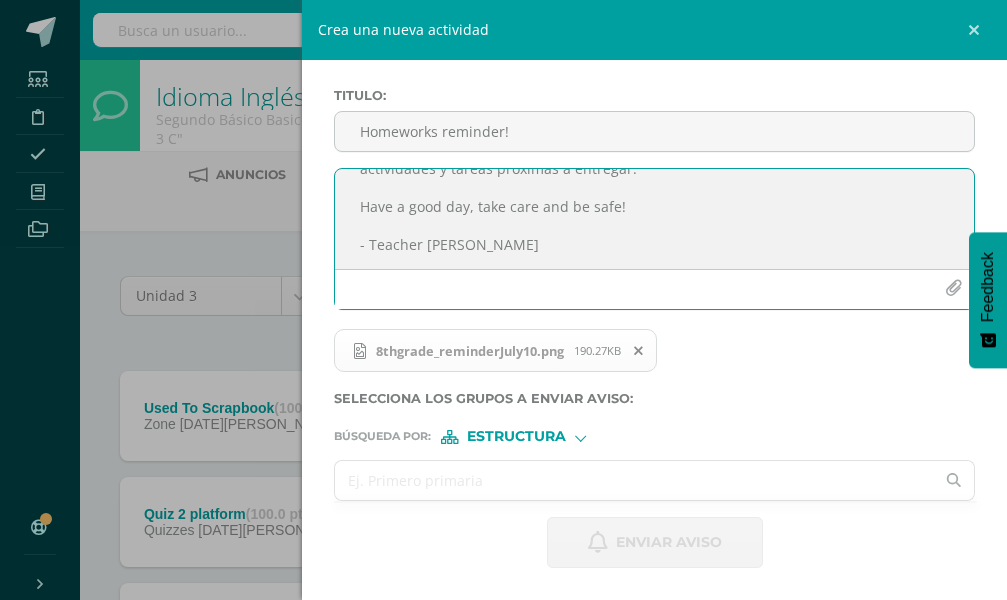 type on "Buenos días padres de familia por este medio les hago llegar un recordatorio de actividades y tareas próximas a entregar.
Have a good day, take care and be safe!
- Teacher Yessenia" 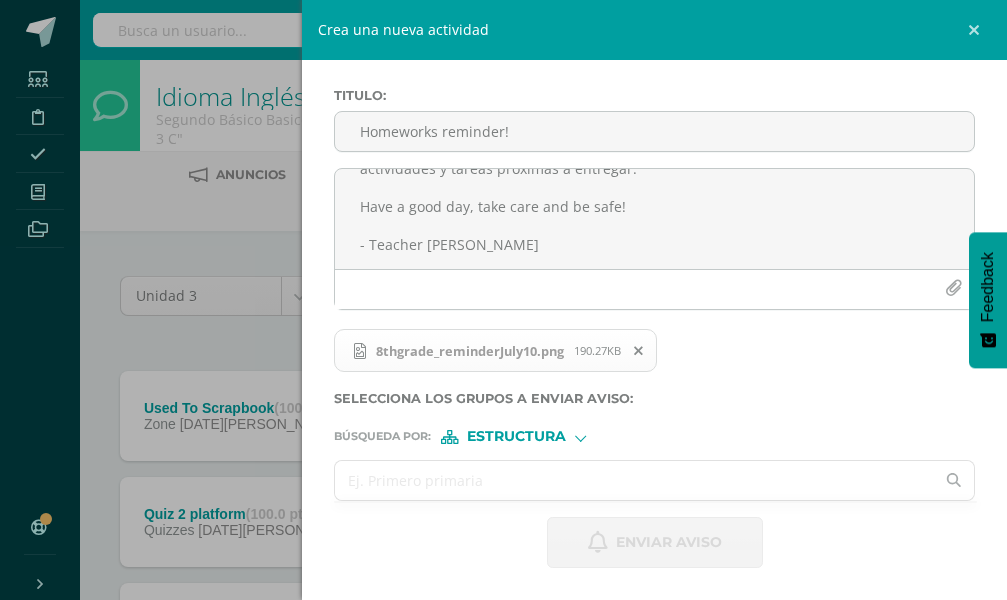 click at bounding box center (634, 480) 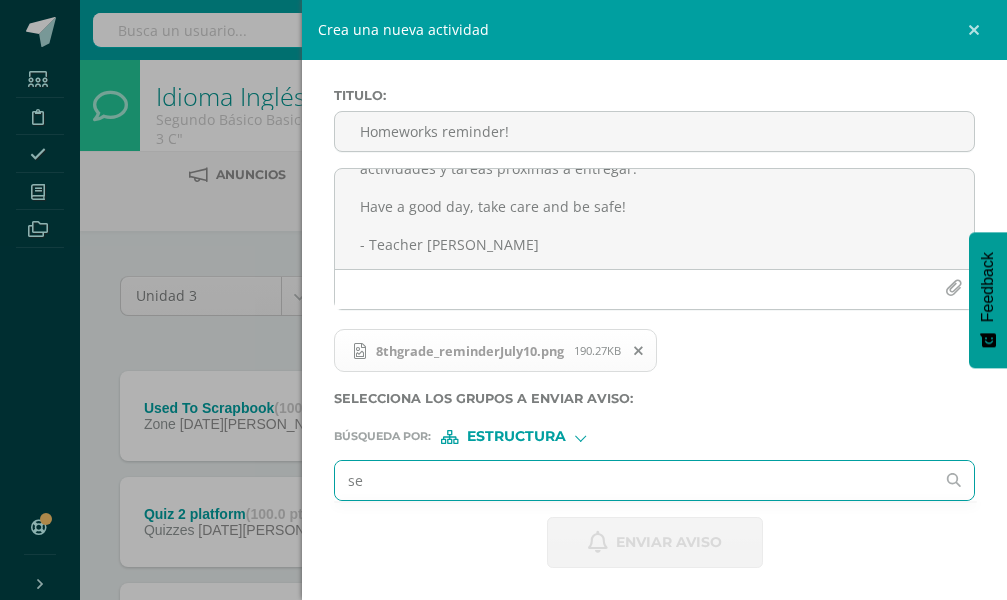 type on "seg" 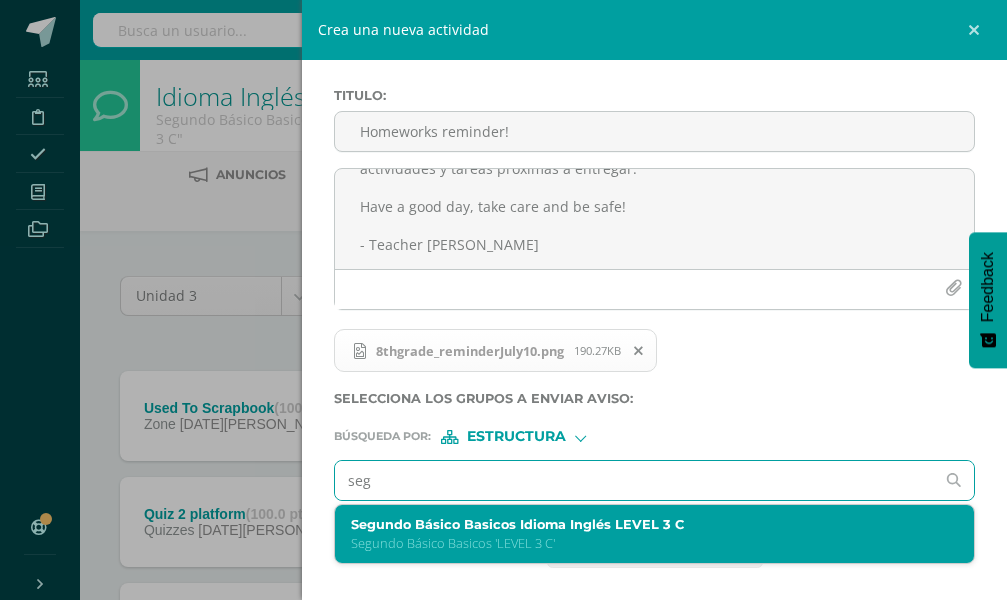 click on "Segundo Básico Basicos Idioma Inglés LEVEL 3 C Segundo Básico Basicos 'LEVEL 3 C'" at bounding box center [654, 534] 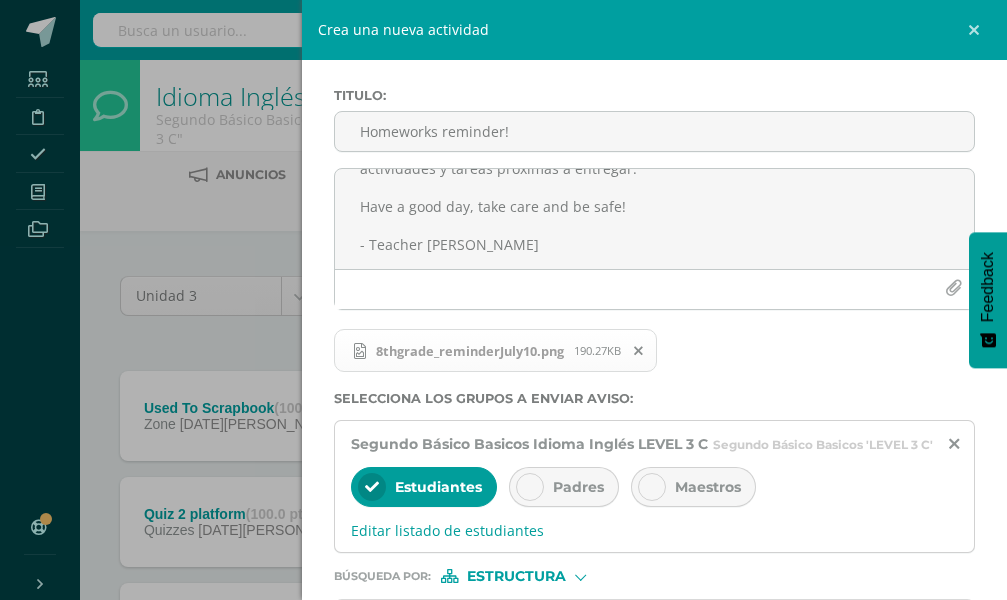 click on "Padres" at bounding box center (578, 487) 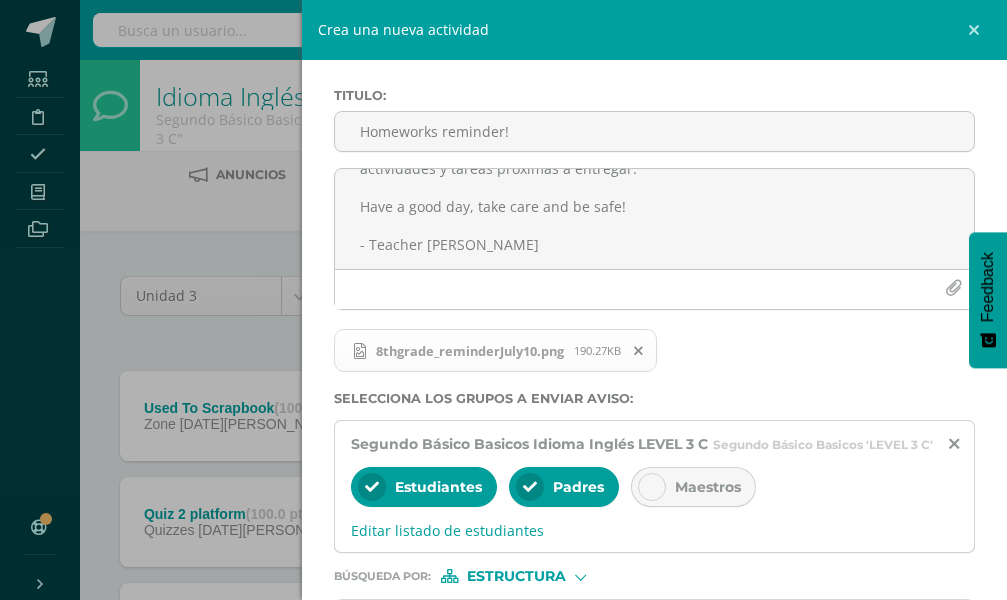 click on "Maestros" at bounding box center [693, 487] 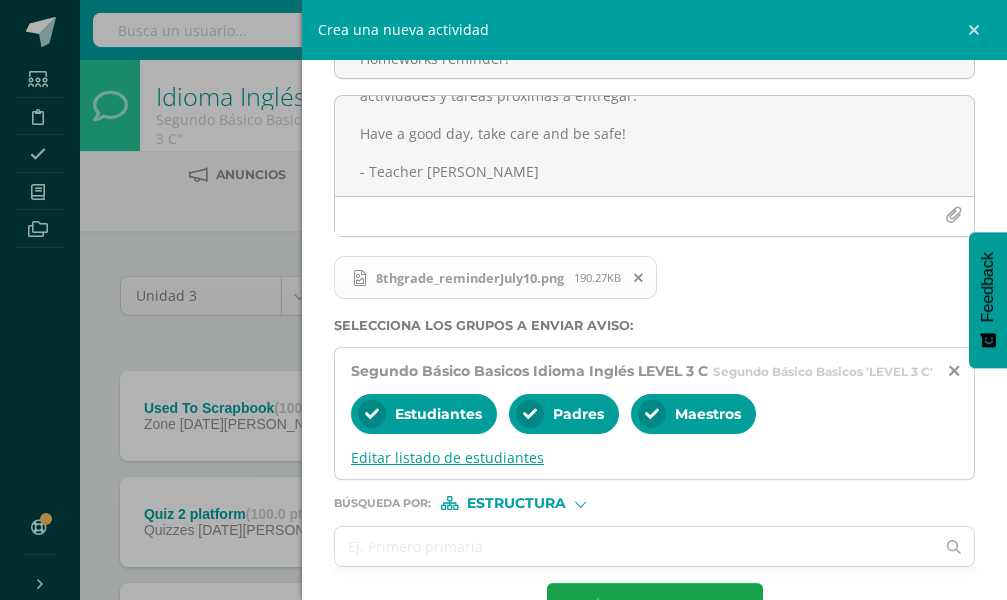 scroll, scrollTop: 239, scrollLeft: 0, axis: vertical 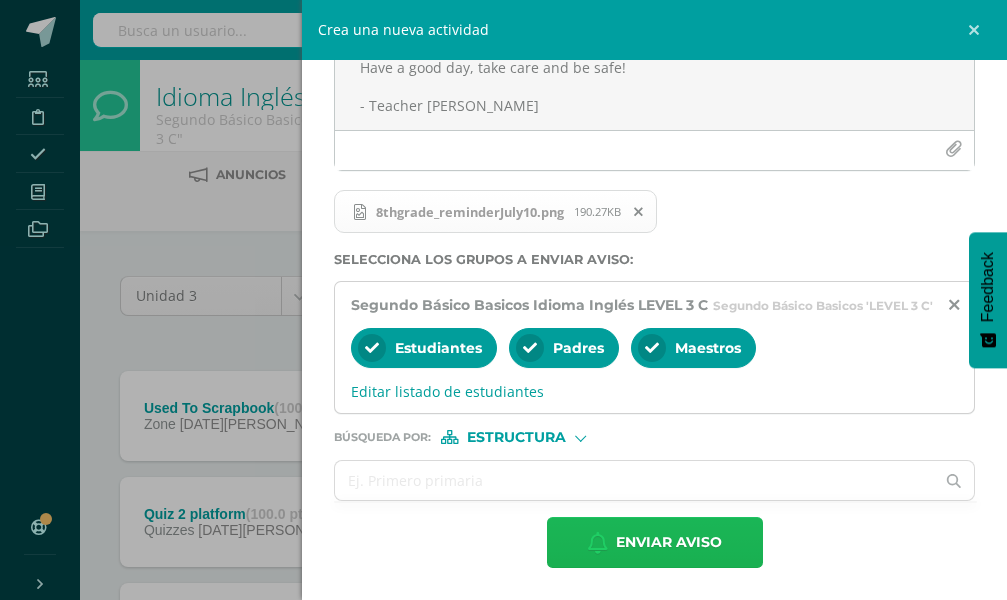 click on "Enviar aviso" at bounding box center (655, 542) 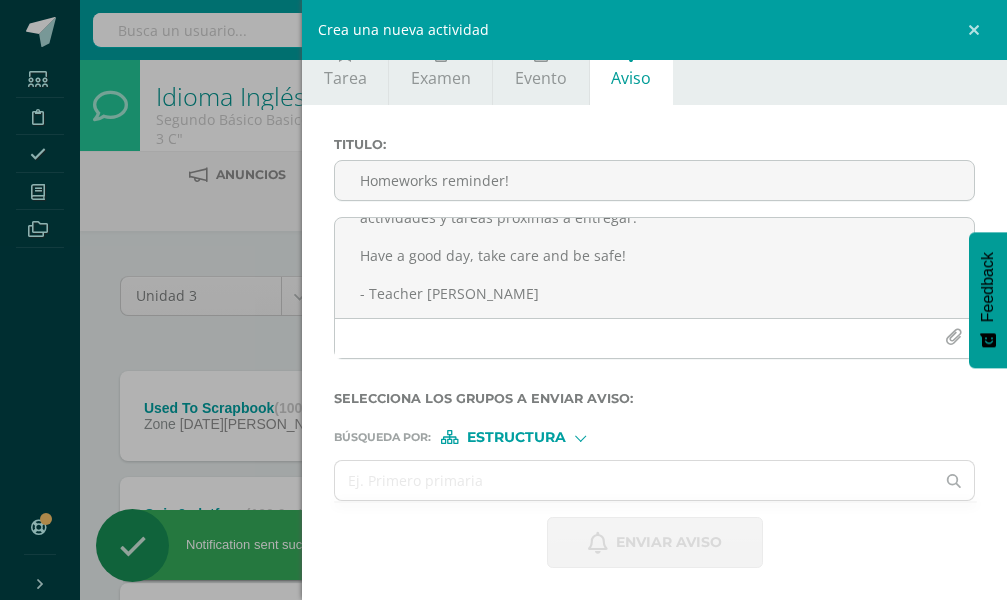 scroll, scrollTop: 0, scrollLeft: 0, axis: both 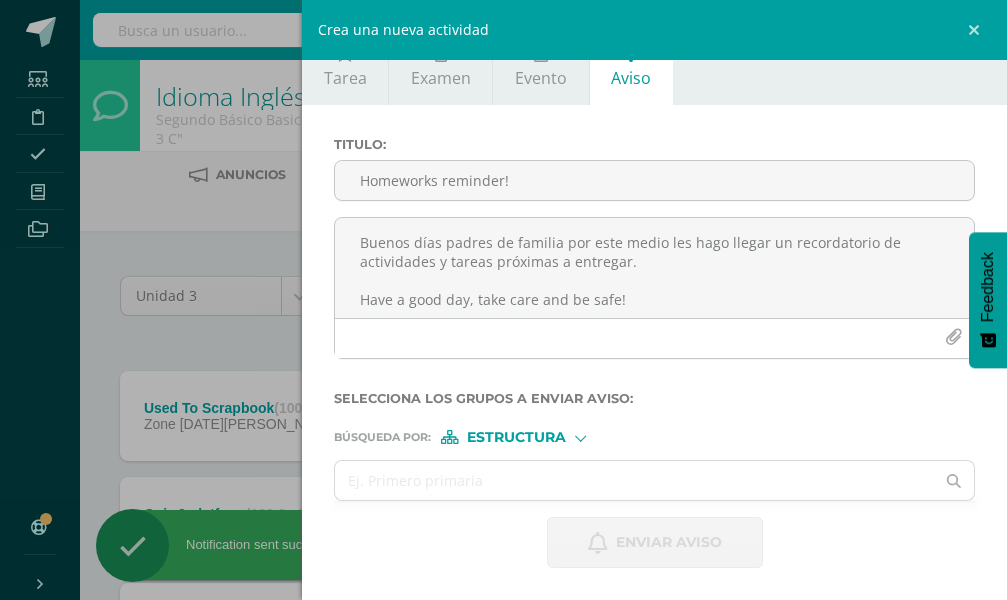 click on "Crea una nueva actividad
Tarea Examen Evento Aviso Título: Fecha: 2025-07-10 20:00:00 La tarea se asignará a:
Idioma Inglés 'LEVEL 3 C'
Segundo Básico Basicos
Idioma Inglés 'LEVEL 3 C'
Comunicación y Lenguaje L3 Idioma Inglés 'LEVEL 2 A'
Comunicación y Lenguaje L3 Inglés 'Level 2 A'
Comunicación y Lenguaje L3 Inglés 'Level 2 A'
Comunicación y Lenguaje L3 (Inglés) 'Level 2 A'
Inglés Comercial I 'LEVEL 2 A'
Comunicación y Lenguaje L3 Idioma Inglés 'LEVEL 3 B'
Comunicación y Lenguaje L3 Inglés 'LEVEL 3 B'
Comunicación y Lenguaje L3 Inglés 'LEVEL 3 B'" at bounding box center [503, 300] 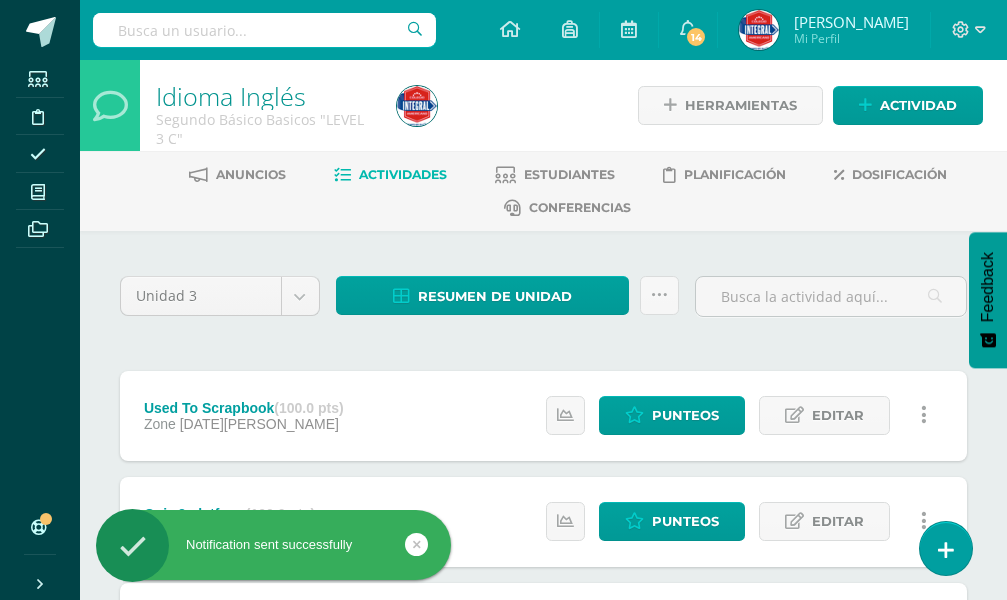 click at bounding box center (273, 545) 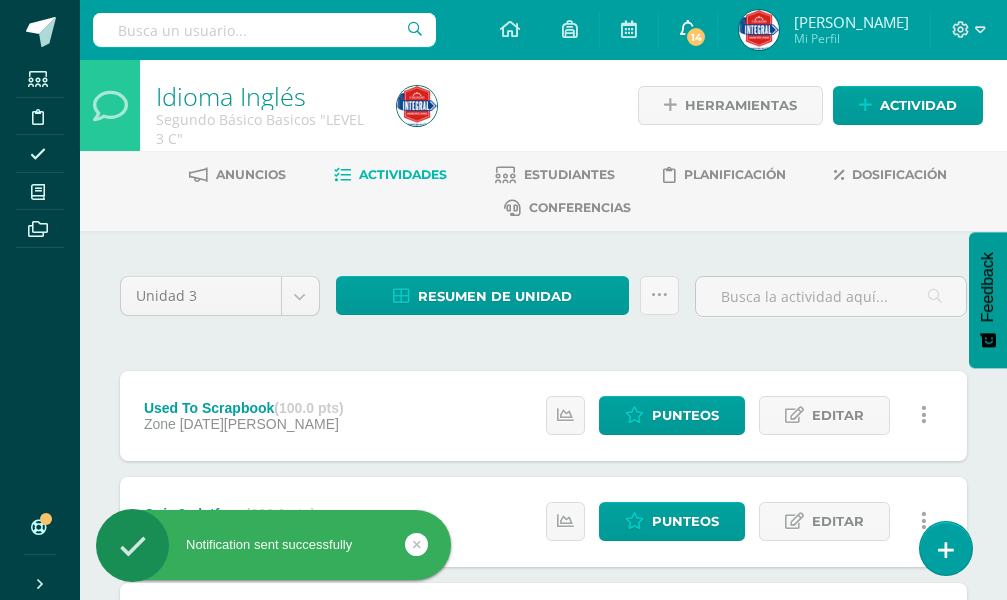 click on "14" at bounding box center [696, 37] 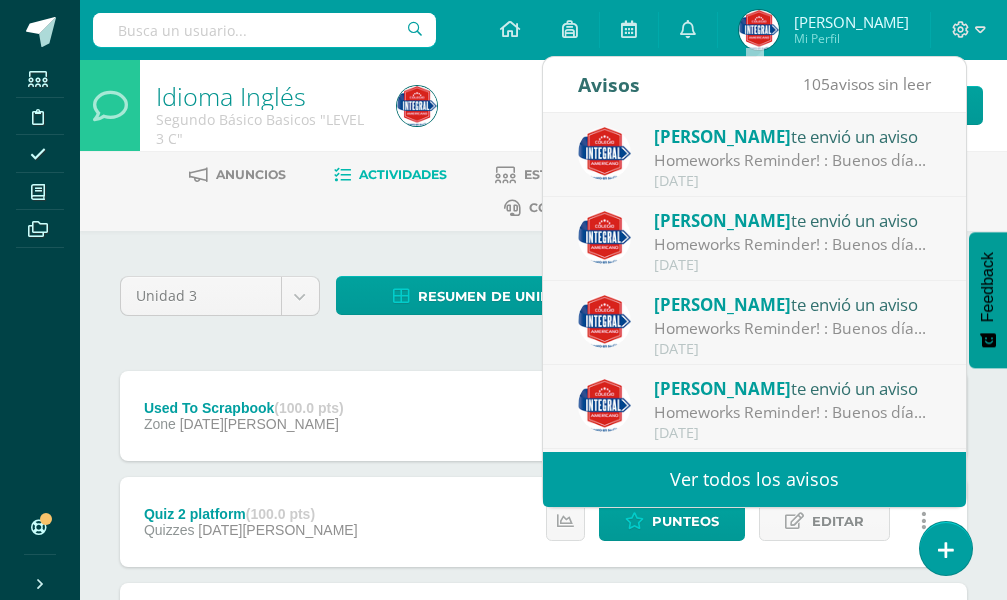 click on "[PERSON_NAME]" at bounding box center (722, 136) 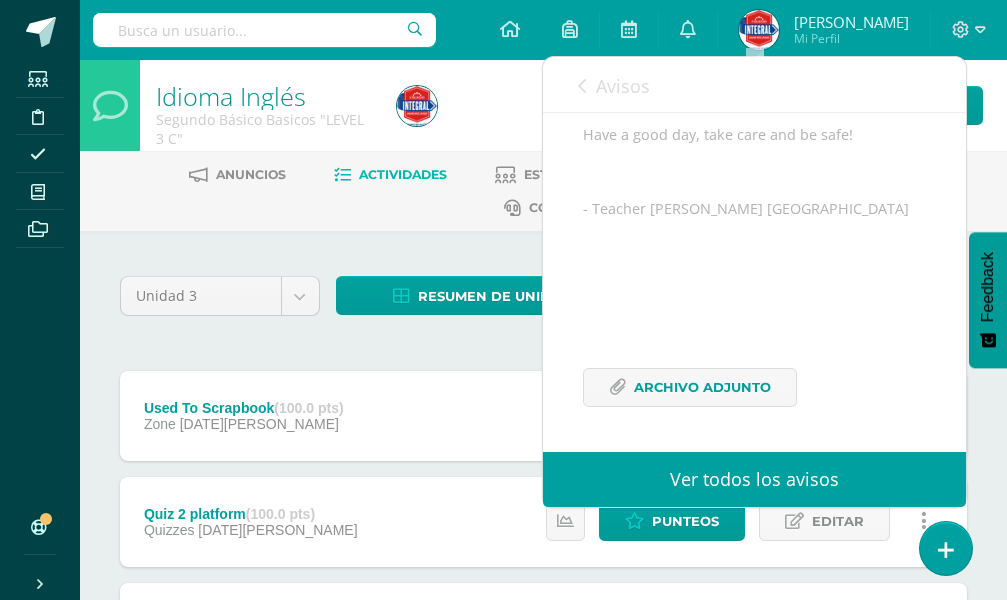 scroll, scrollTop: 355, scrollLeft: 0, axis: vertical 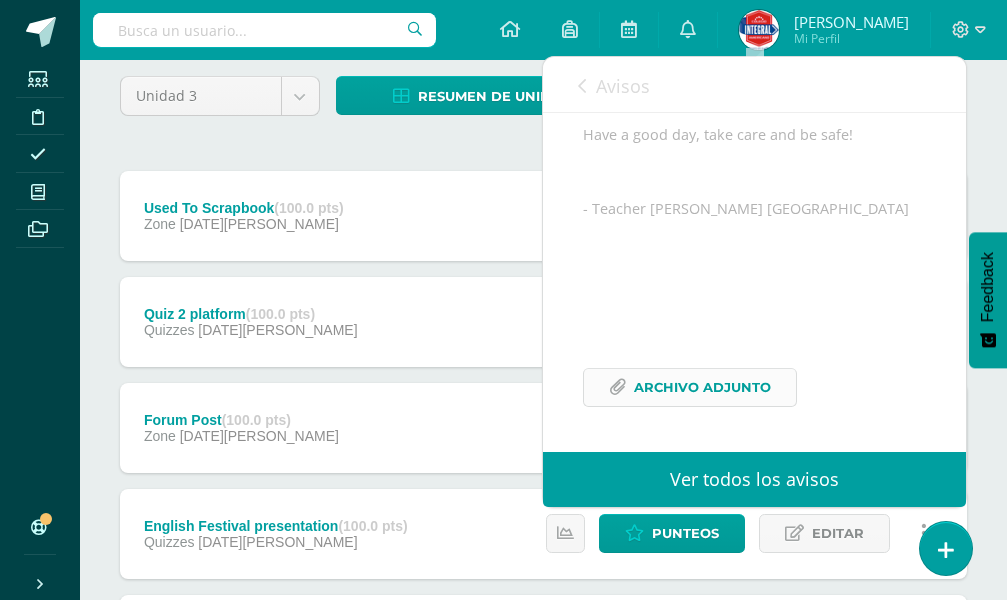 click on "Archivo Adjunto" at bounding box center [702, 387] 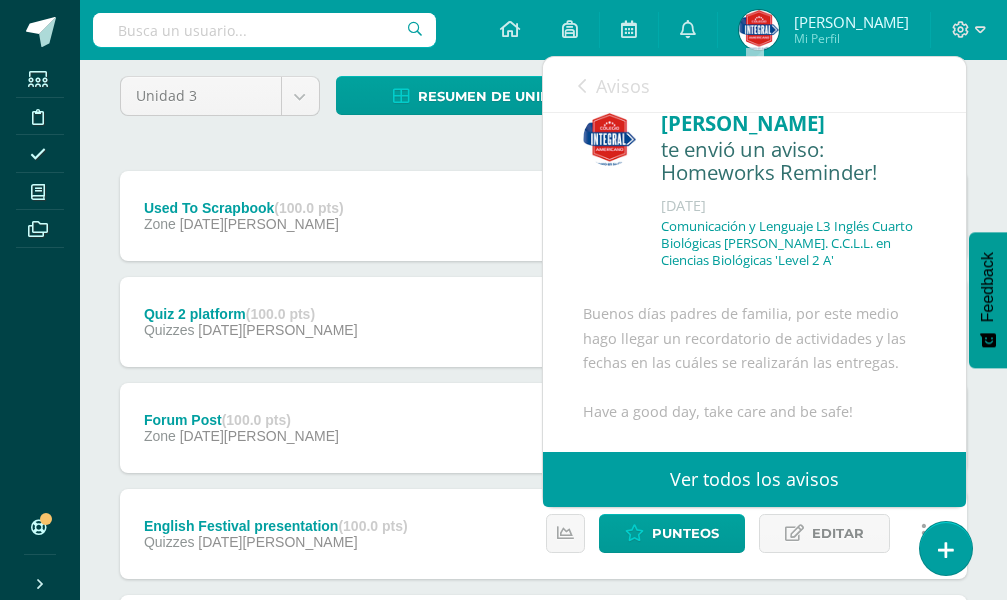 scroll, scrollTop: 0, scrollLeft: 0, axis: both 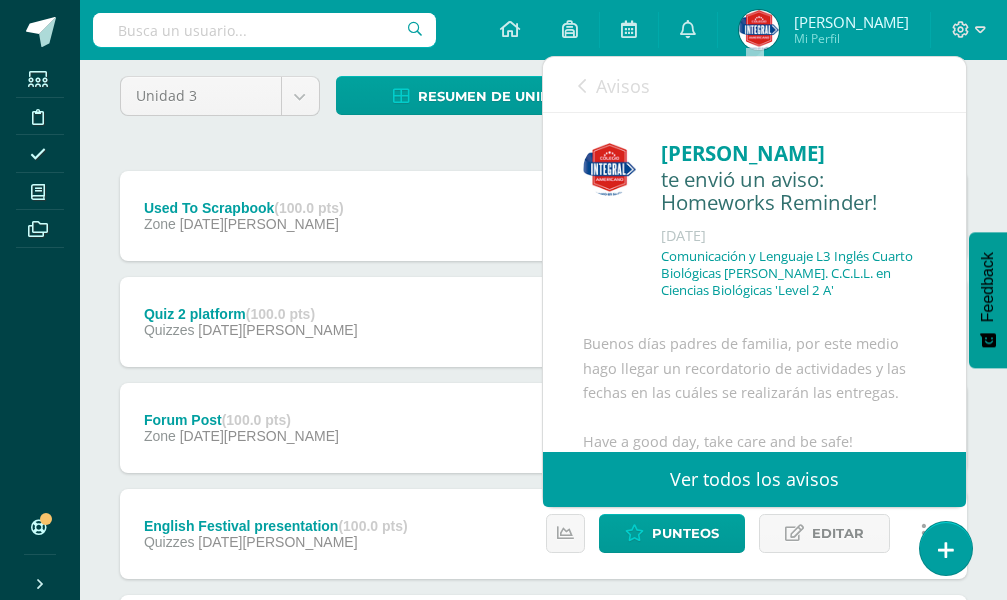 click on "Avisos 105  avisos sin leer
Avisos" at bounding box center [754, 85] 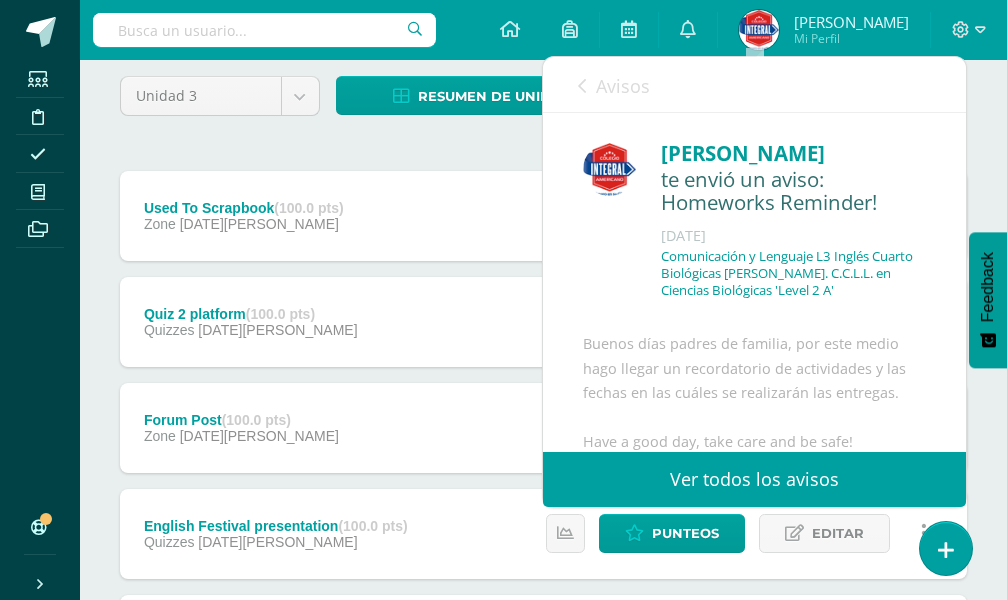 click at bounding box center (582, 86) 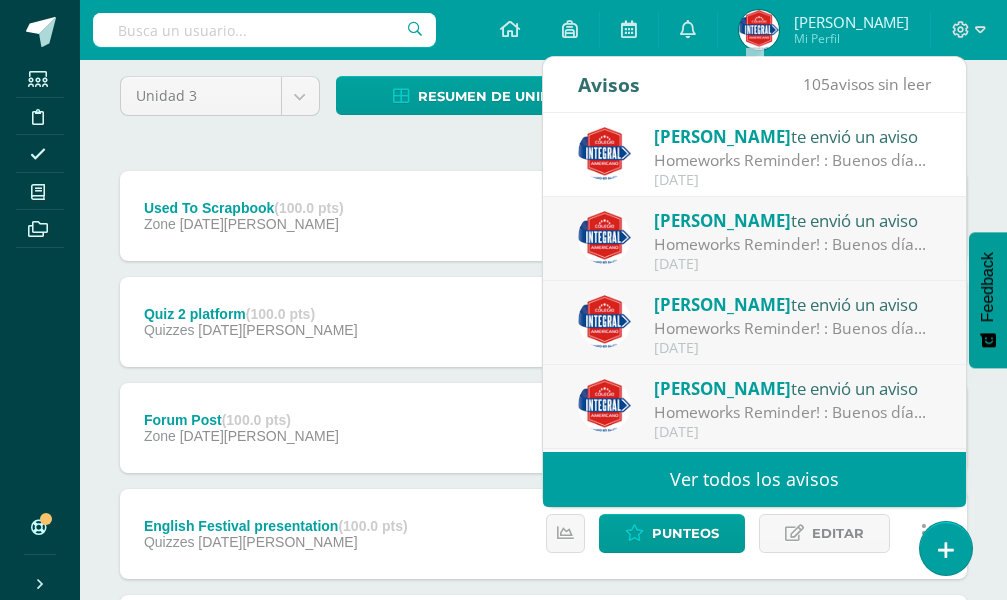 scroll, scrollTop: 0, scrollLeft: 0, axis: both 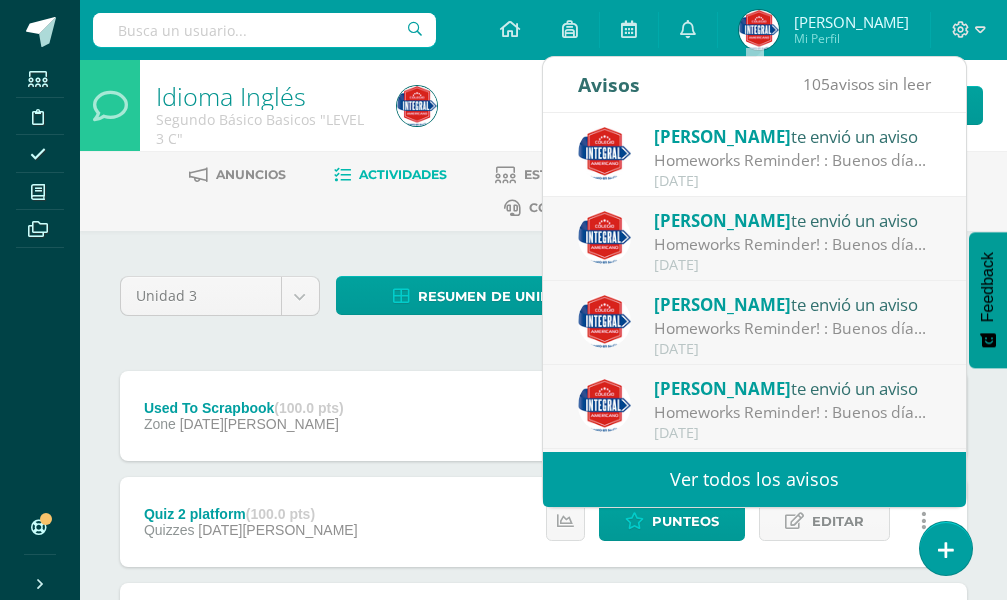 click on "Homeworks Reminder! :
Buenos días padres de familia, por este medio hago llegar un recordatorio de actividades y las fechas en las cuáles se realizarán las entregas.
Have a good day, take care and be safe!
- Teacher [PERSON_NAME] [GEOGRAPHIC_DATA]" at bounding box center (793, 160) 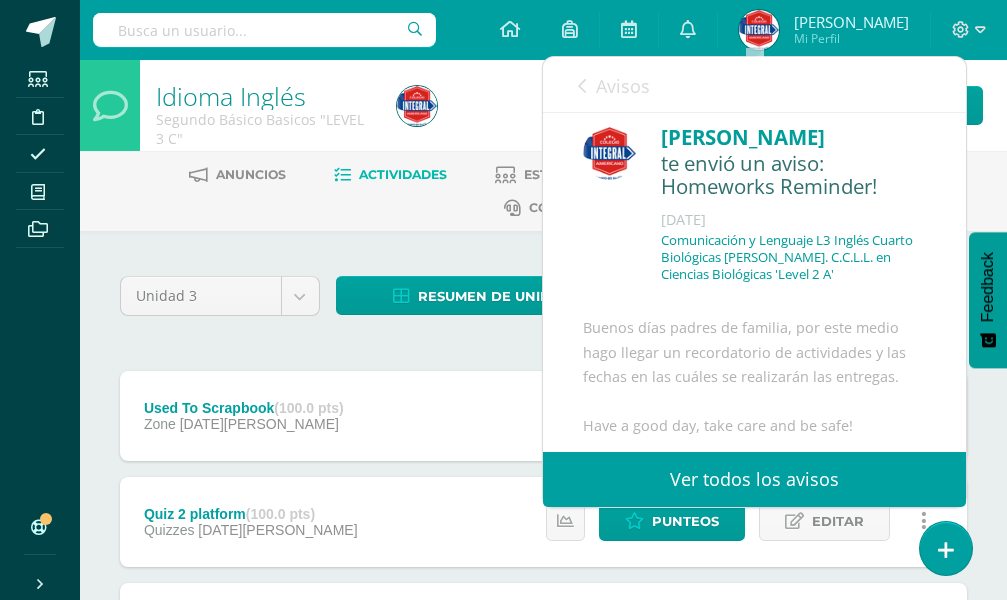scroll, scrollTop: 0, scrollLeft: 0, axis: both 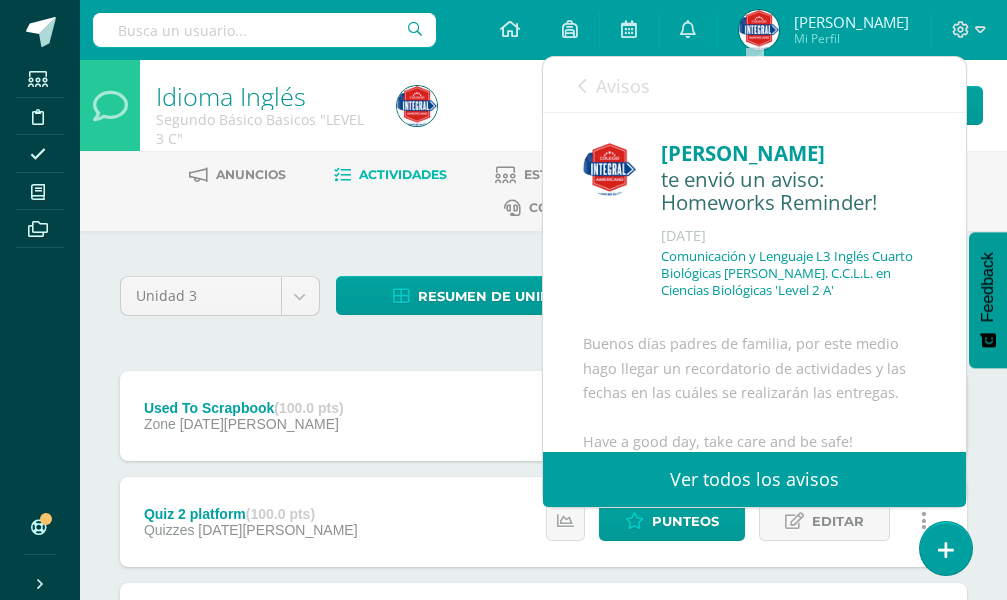 click at bounding box center [582, 86] 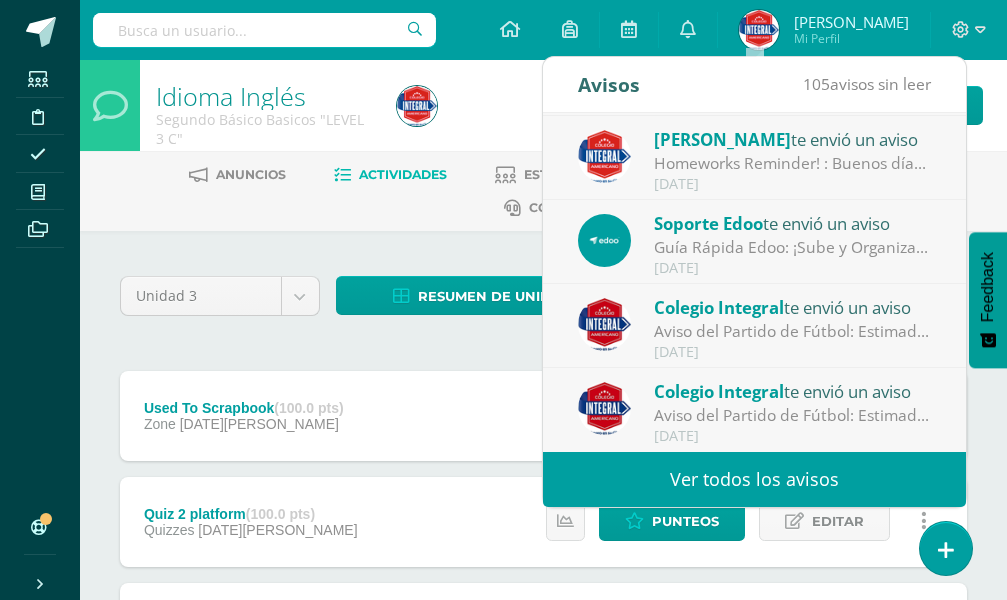 scroll, scrollTop: 233, scrollLeft: 0, axis: vertical 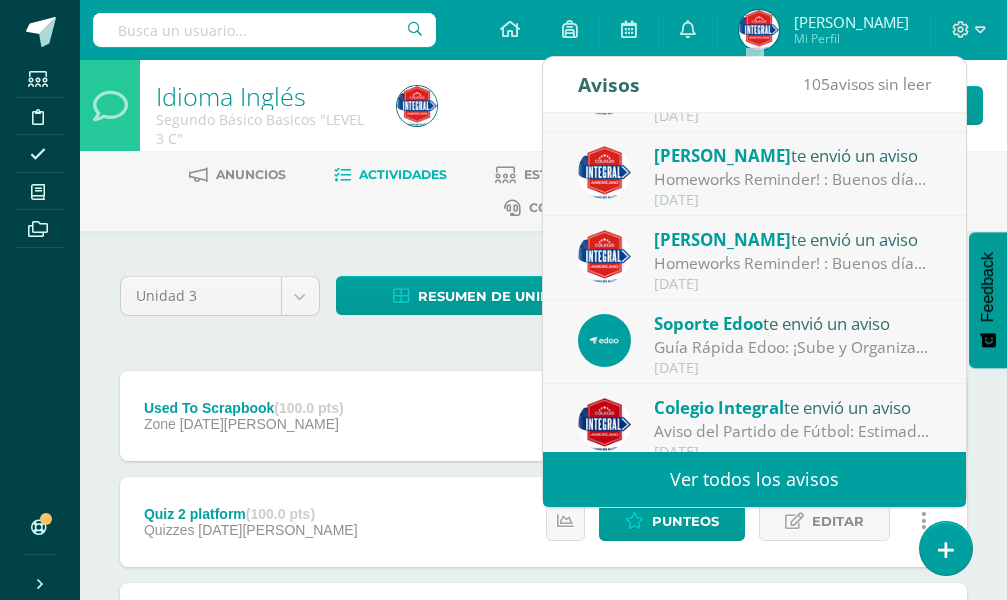 click on "Homeworks Reminder! :
Buenos días padres de familia, por este medio hago llegar un recordatorio de actividades y las fechas en las cuáles se realizarán las entregas.
Have a good day, take care and be safe!
- Teacher [PERSON_NAME] [GEOGRAPHIC_DATA]" at bounding box center [793, 263] 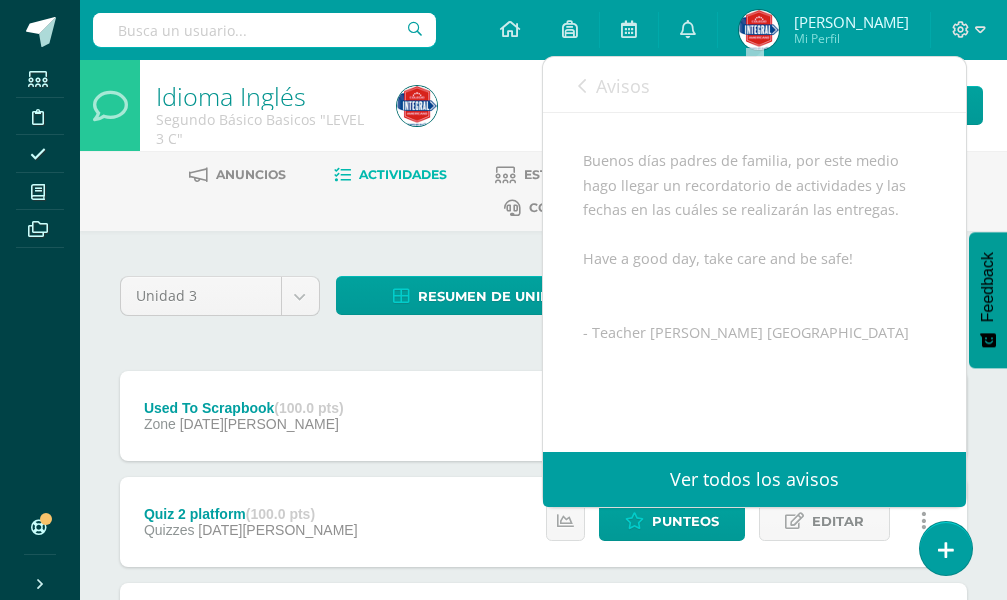 scroll, scrollTop: 338, scrollLeft: 0, axis: vertical 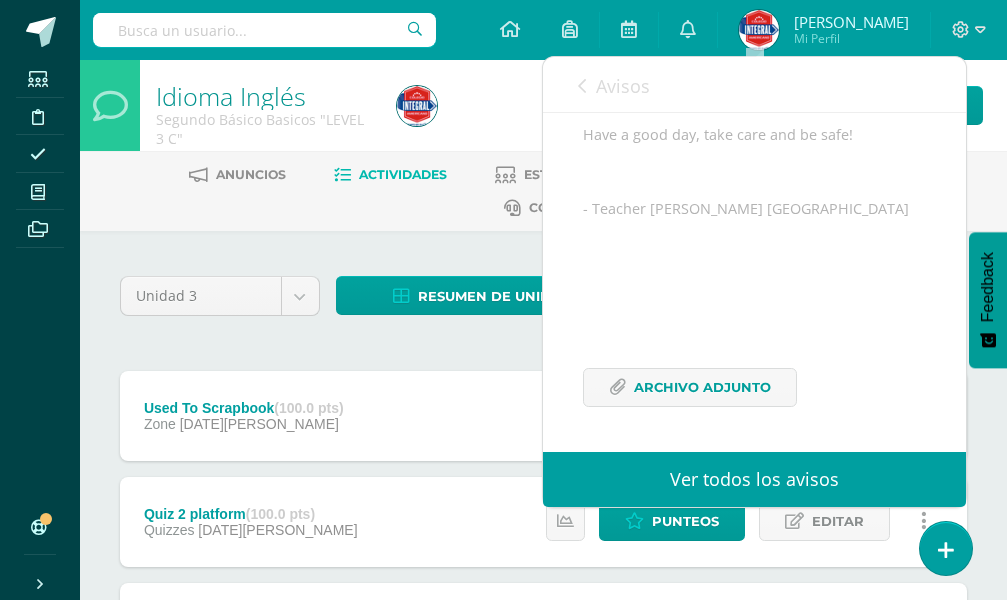 click on "Avisos" at bounding box center [614, 85] 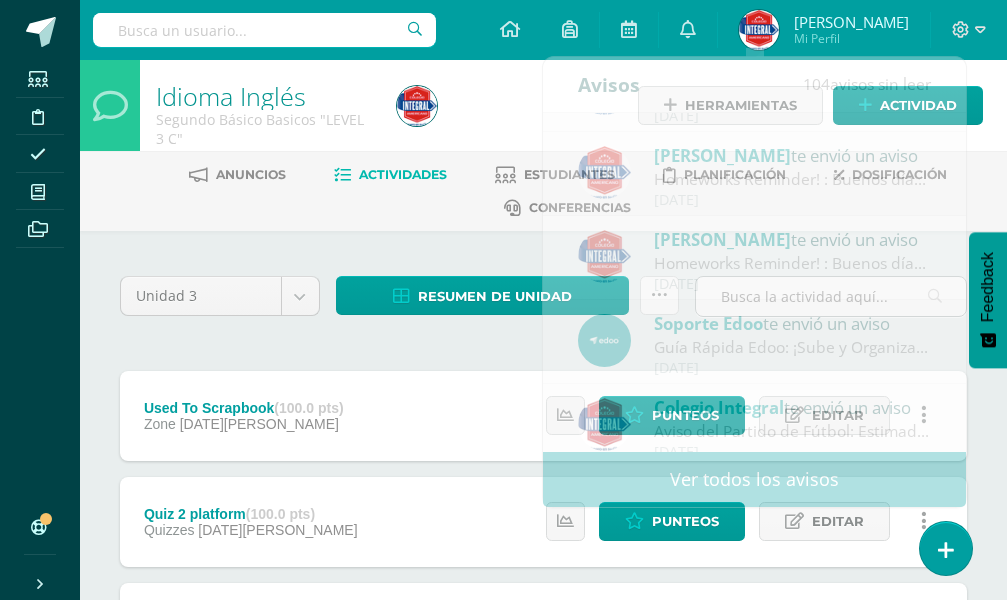 click at bounding box center (513, 105) 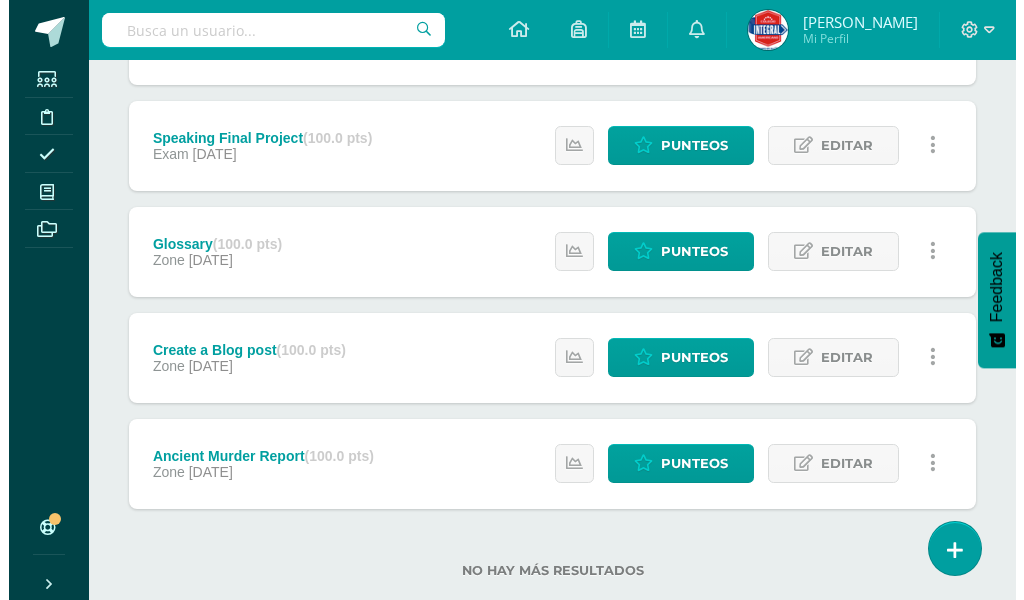 scroll, scrollTop: 842, scrollLeft: 0, axis: vertical 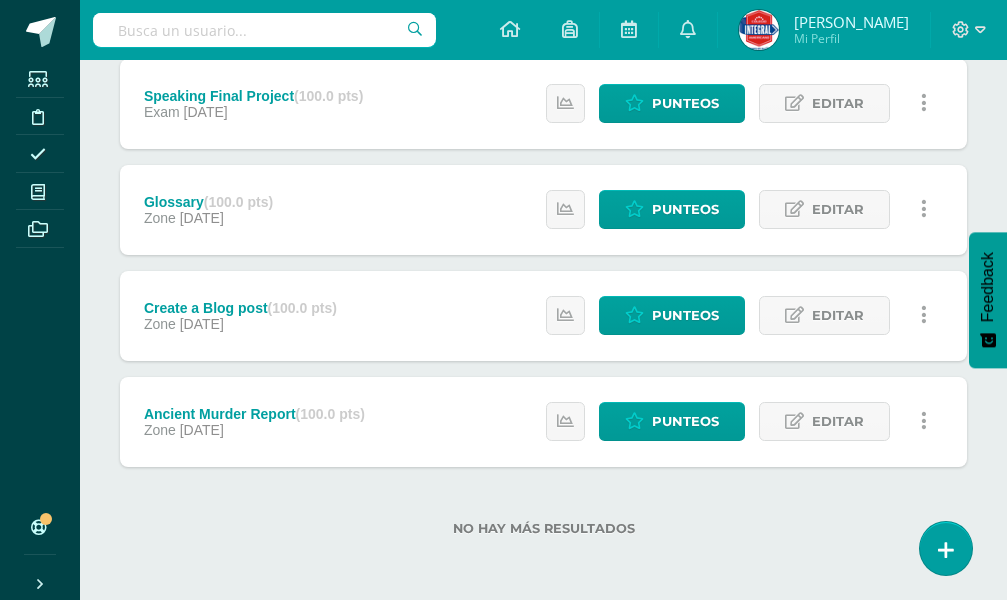 click at bounding box center [923, 315] 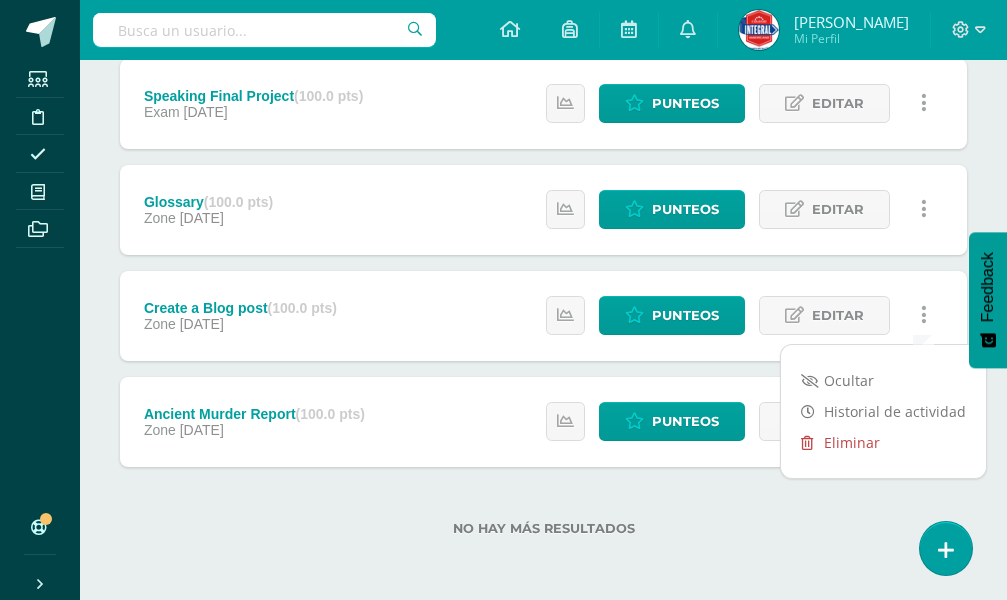 click on "Eliminar" at bounding box center [883, 442] 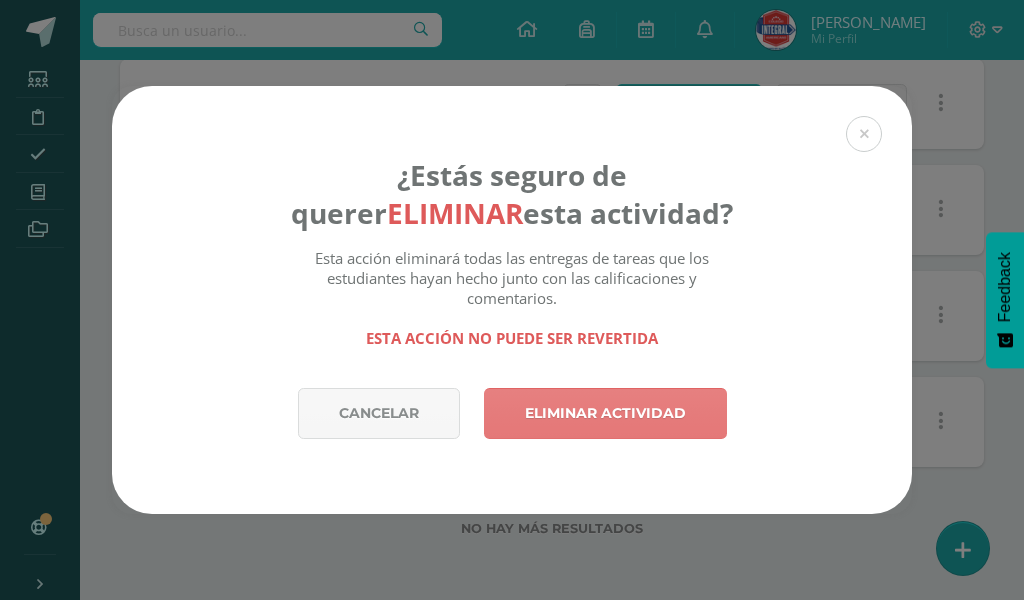 click on "Eliminar actividad" at bounding box center [605, 413] 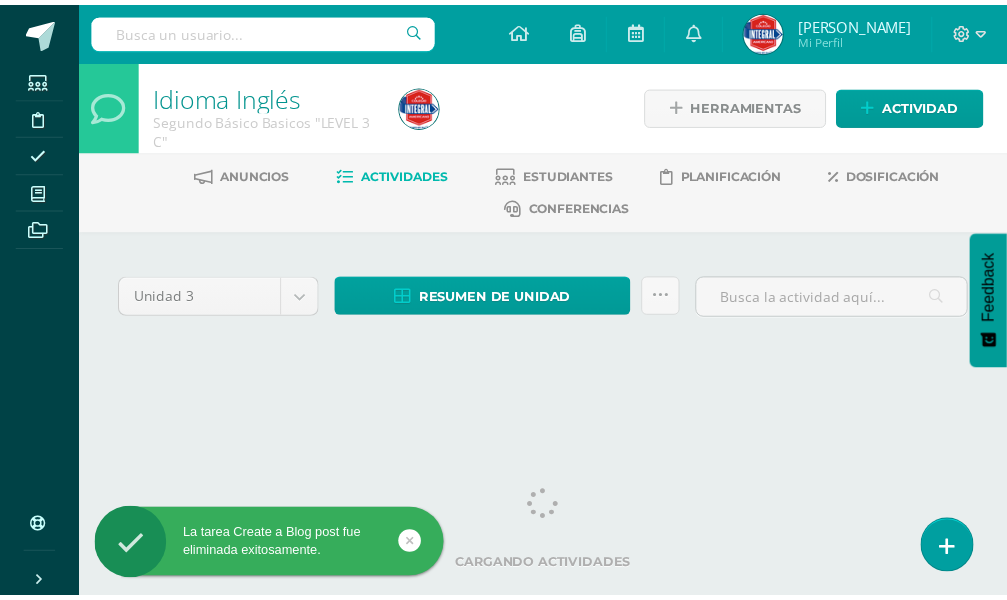 scroll, scrollTop: 0, scrollLeft: 0, axis: both 